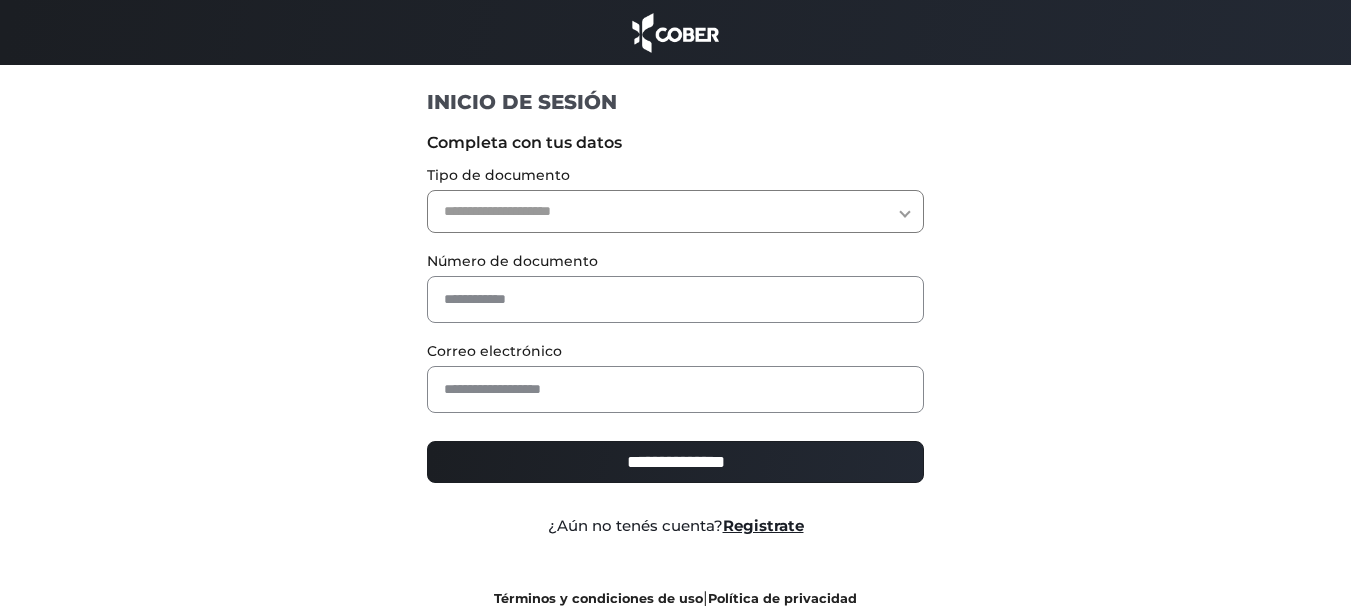 scroll, scrollTop: 0, scrollLeft: 0, axis: both 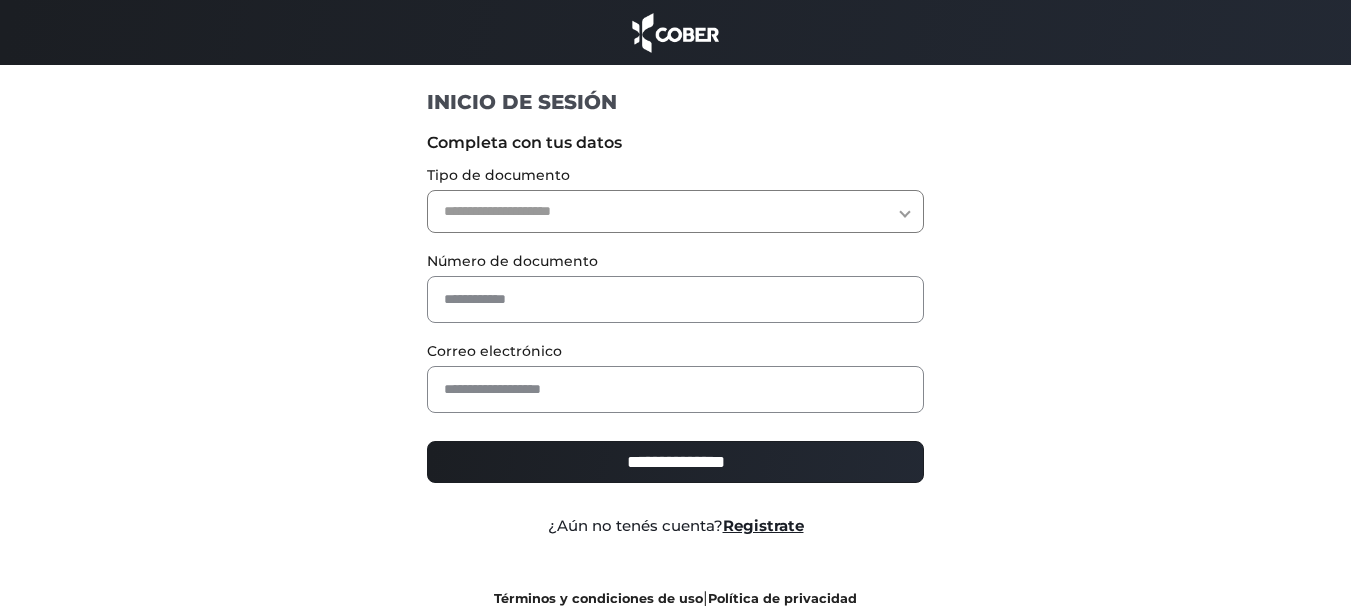 click on "**********" at bounding box center (675, 211) 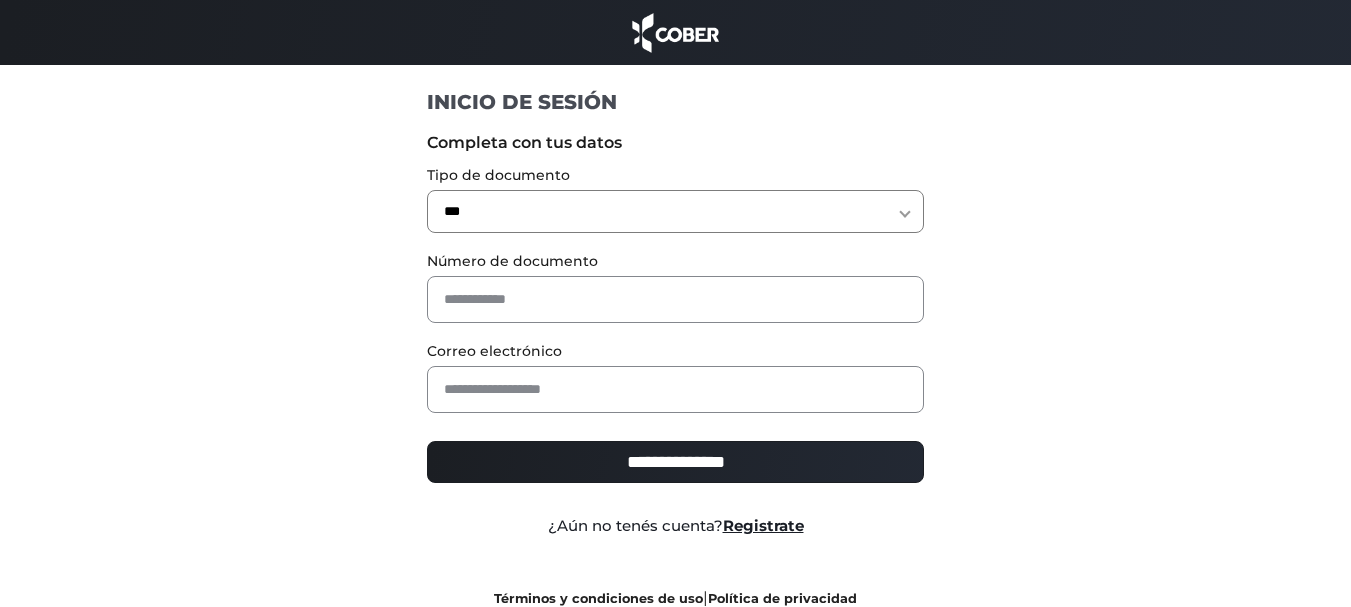 click on "**********" at bounding box center (675, 211) 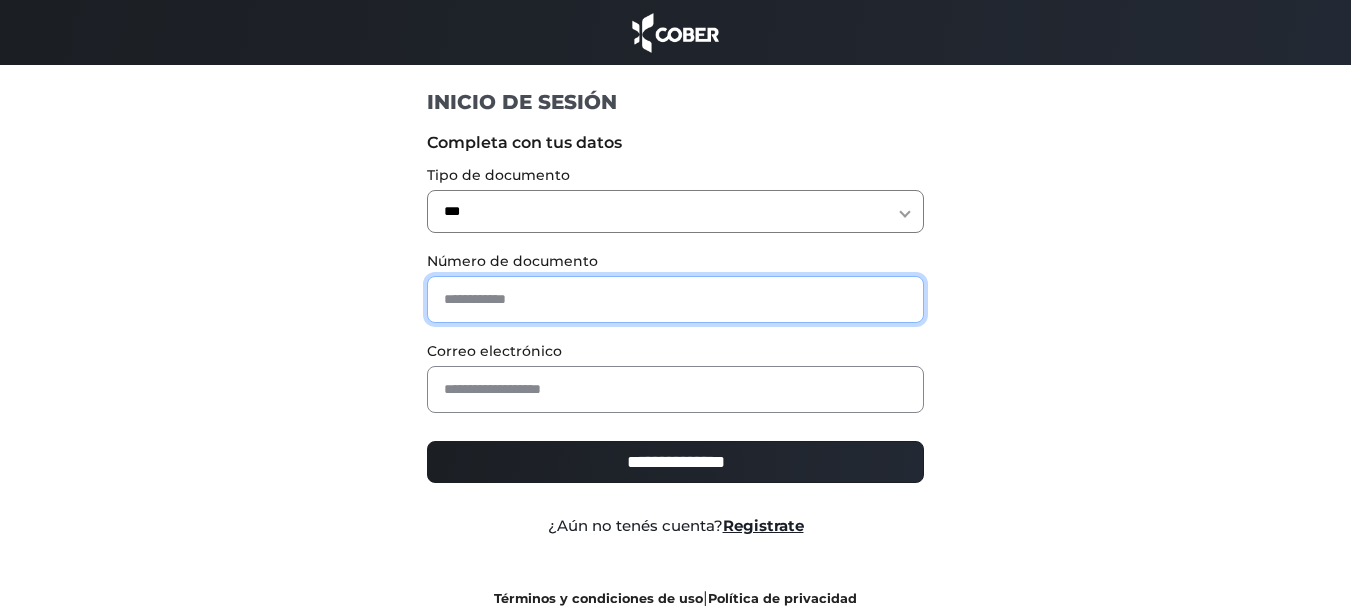 click at bounding box center [675, 299] 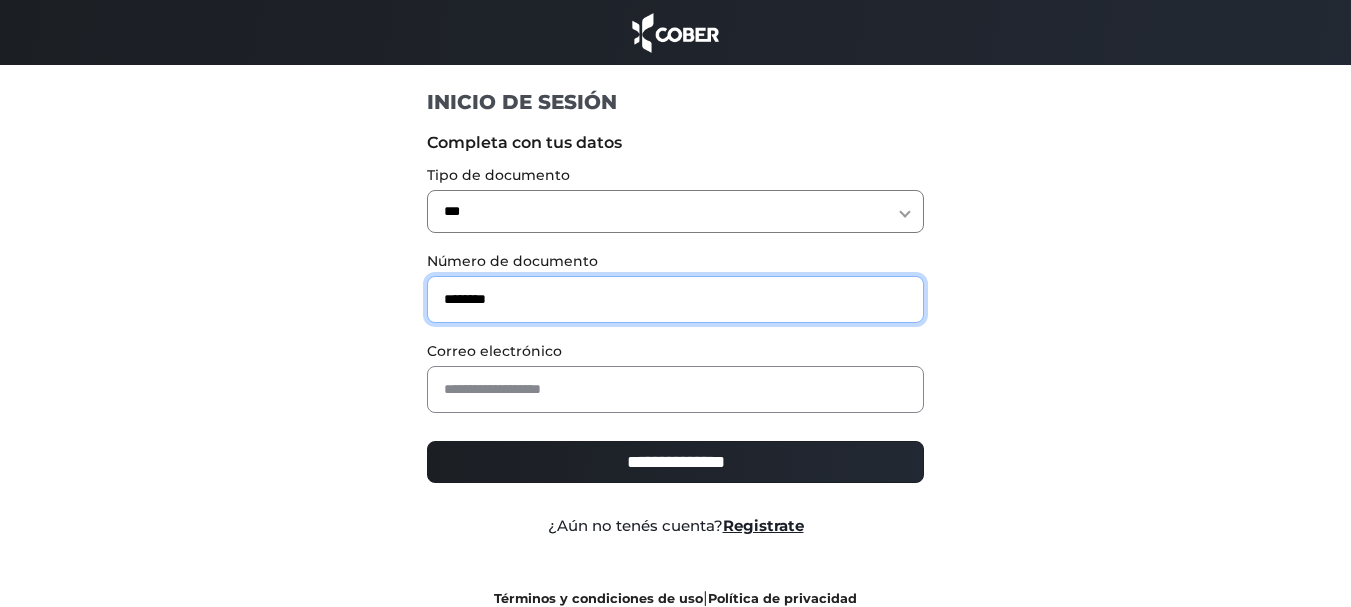 type on "********" 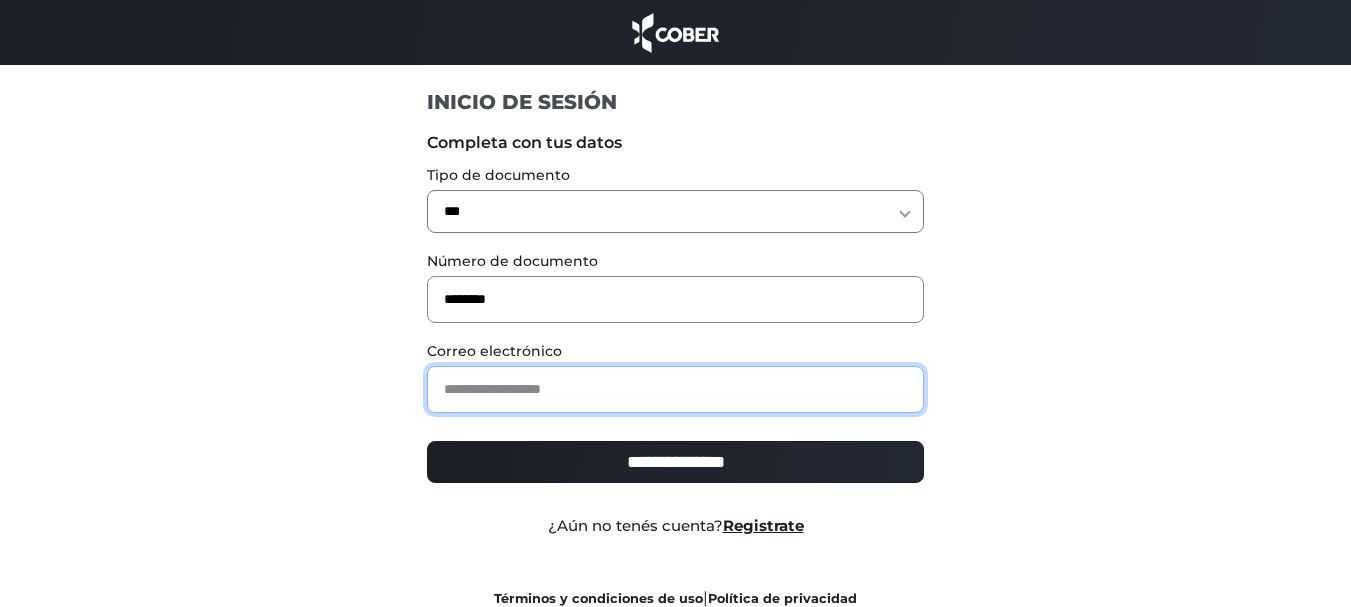 click at bounding box center [675, 389] 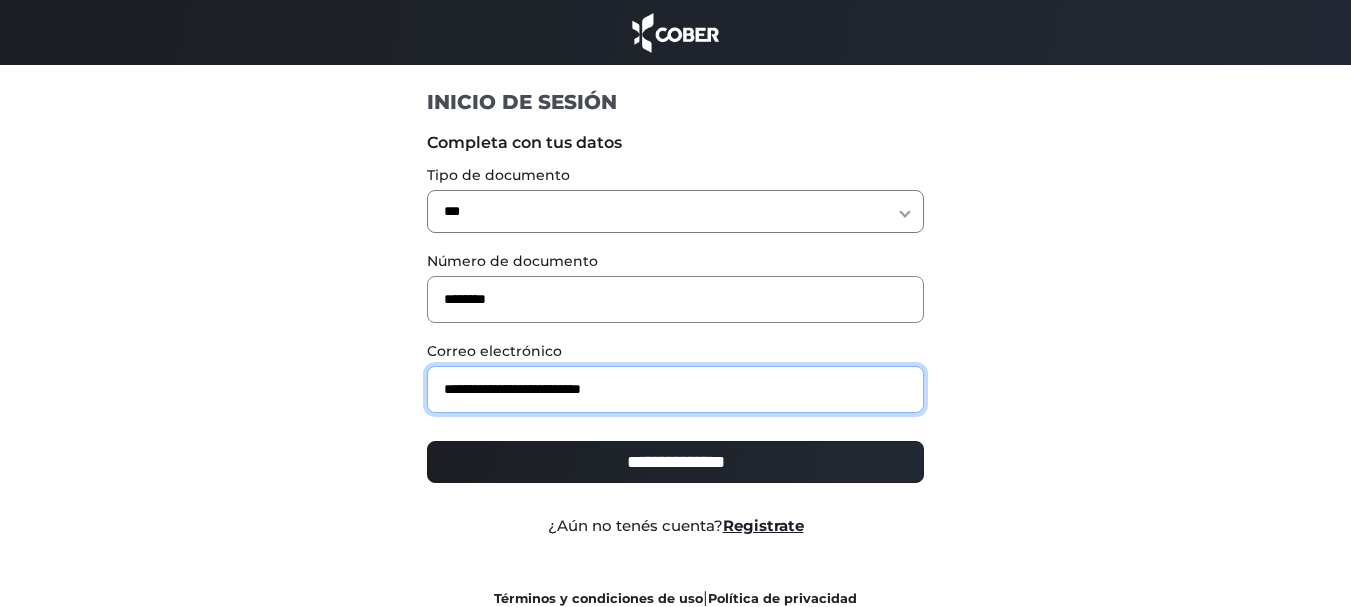 type on "**********" 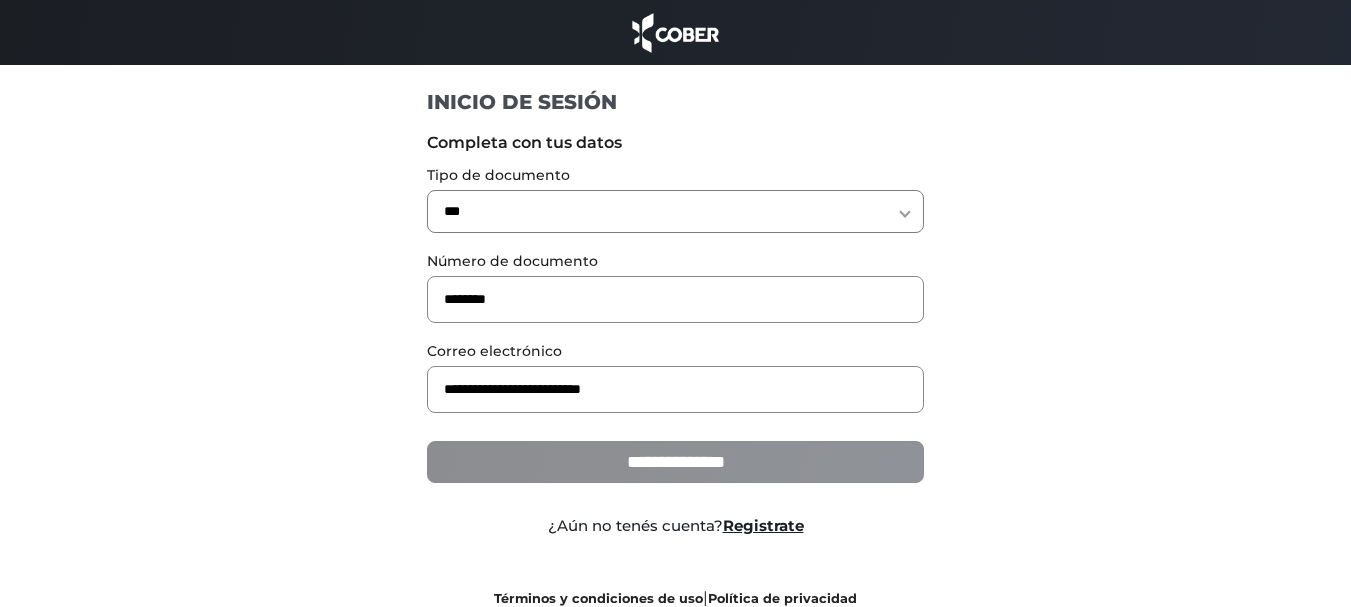 click on "**********" at bounding box center [675, 462] 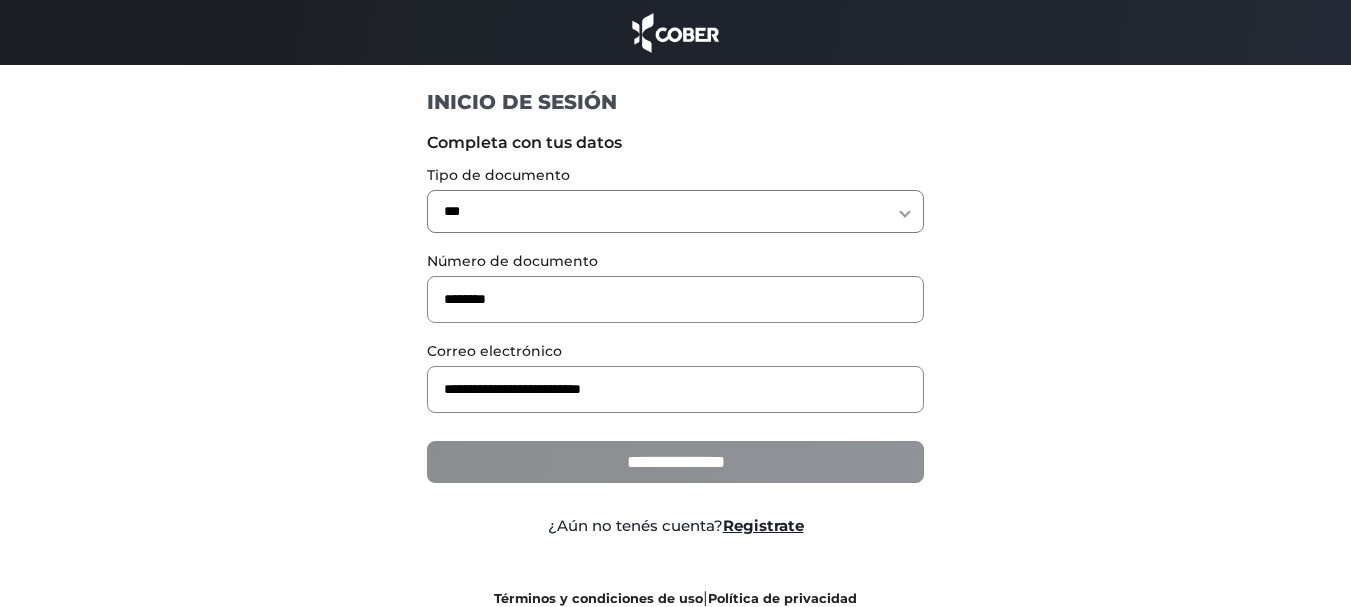type on "**********" 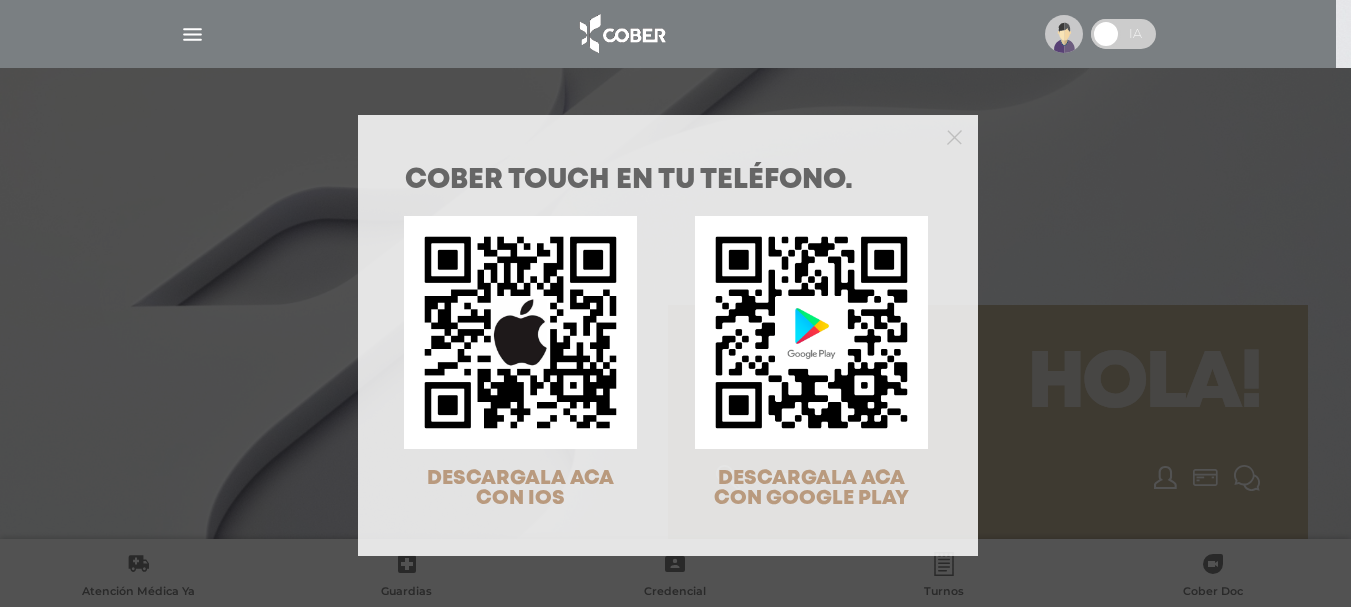 scroll, scrollTop: 0, scrollLeft: 0, axis: both 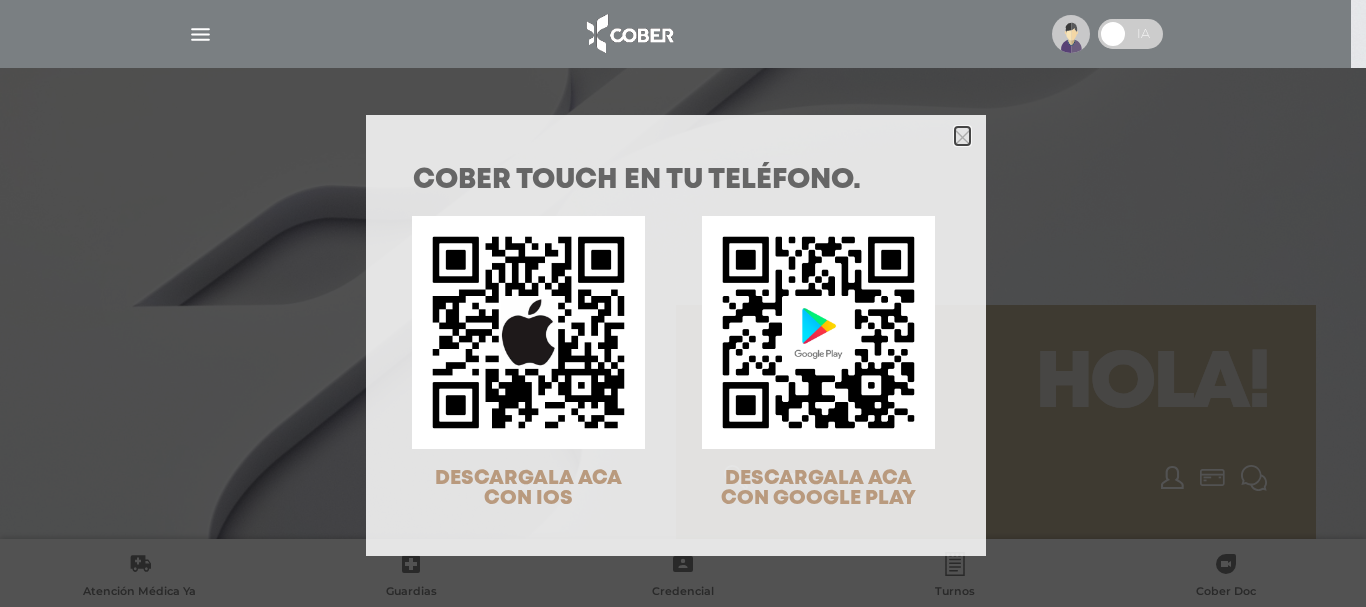 click 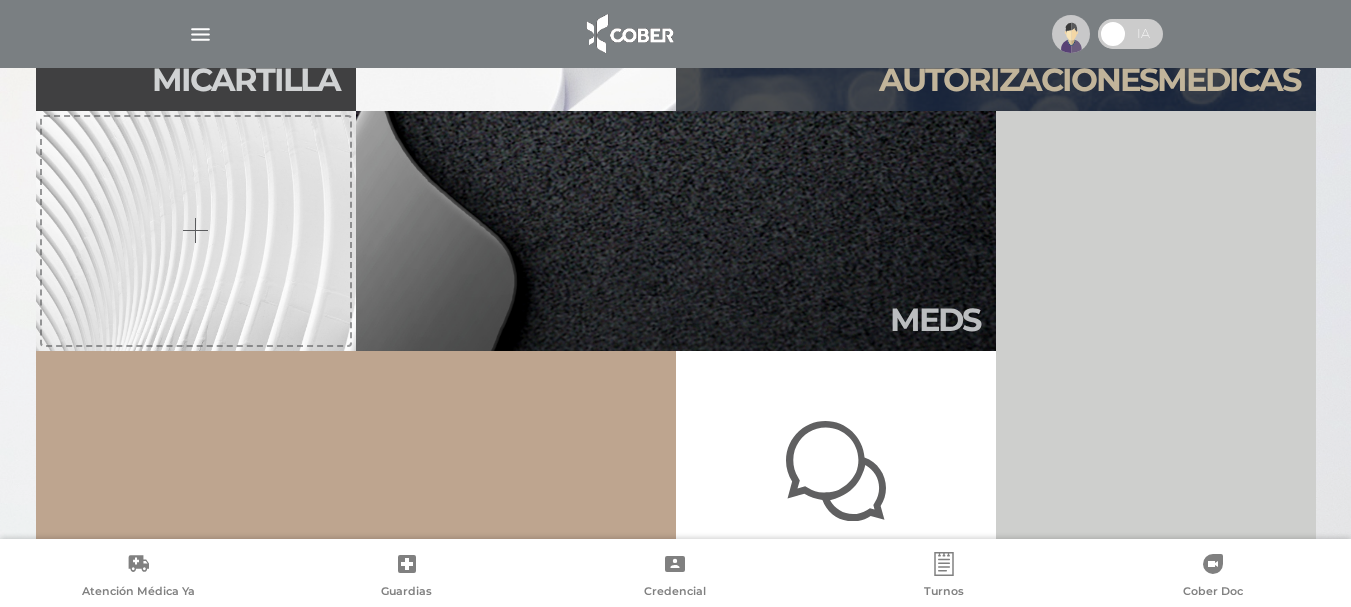 scroll, scrollTop: 460, scrollLeft: 0, axis: vertical 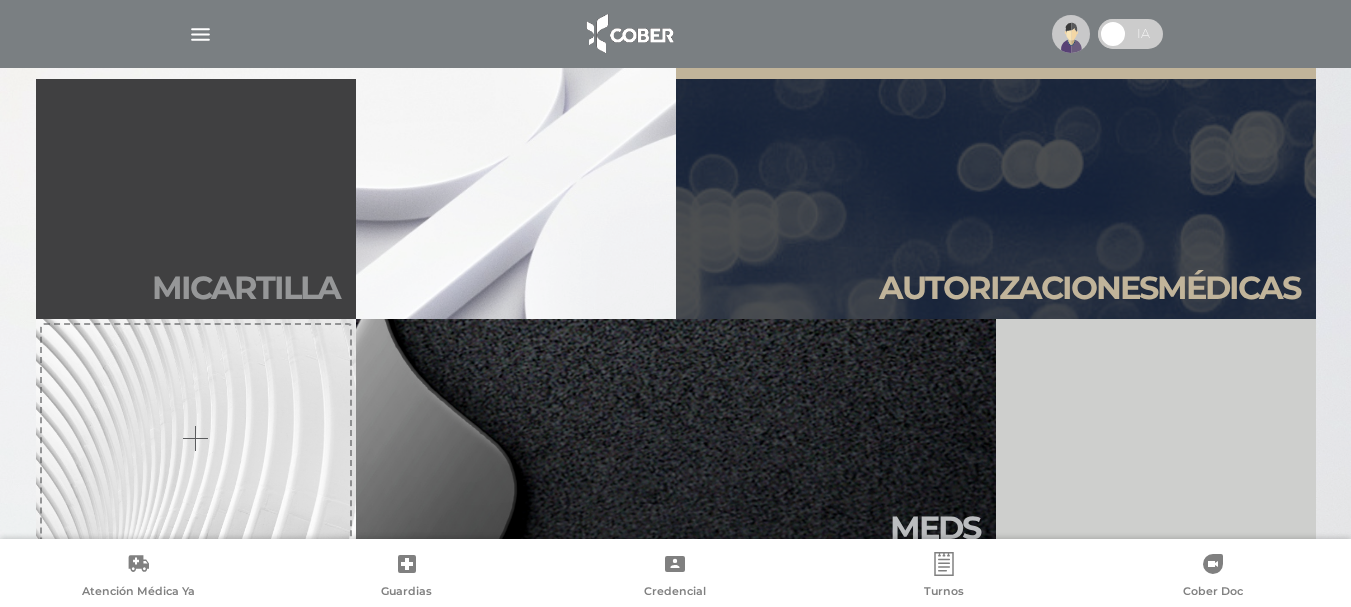 click on "Mi  car tilla" at bounding box center [196, 199] 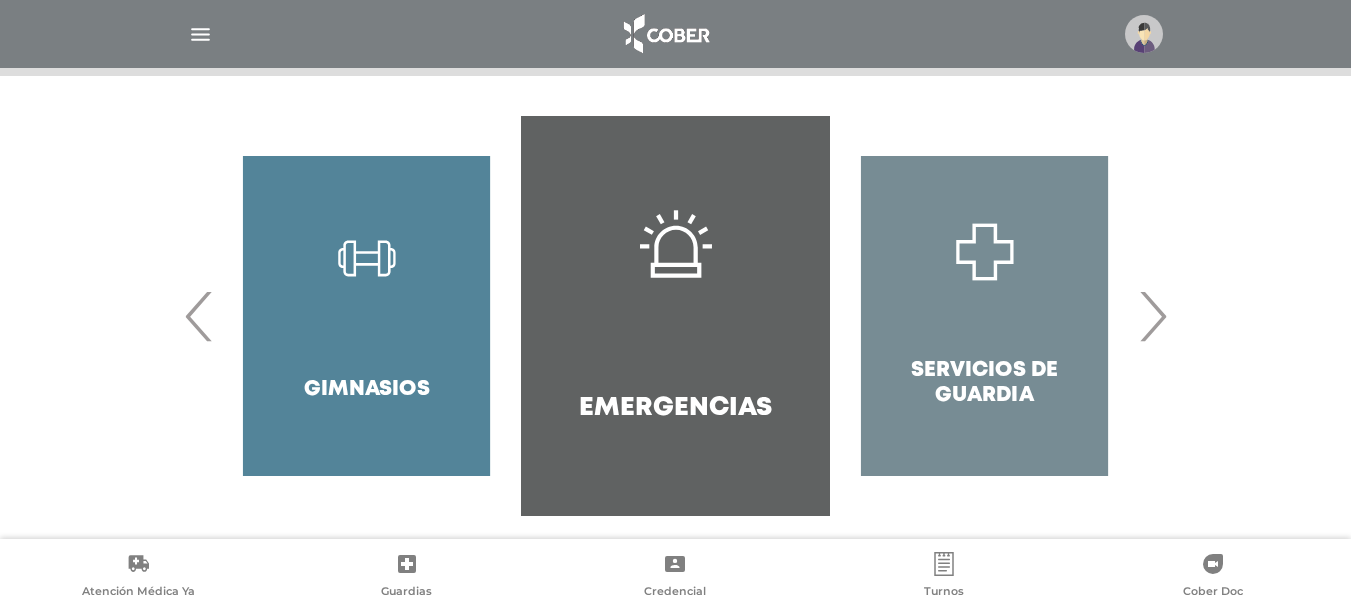 scroll, scrollTop: 420, scrollLeft: 0, axis: vertical 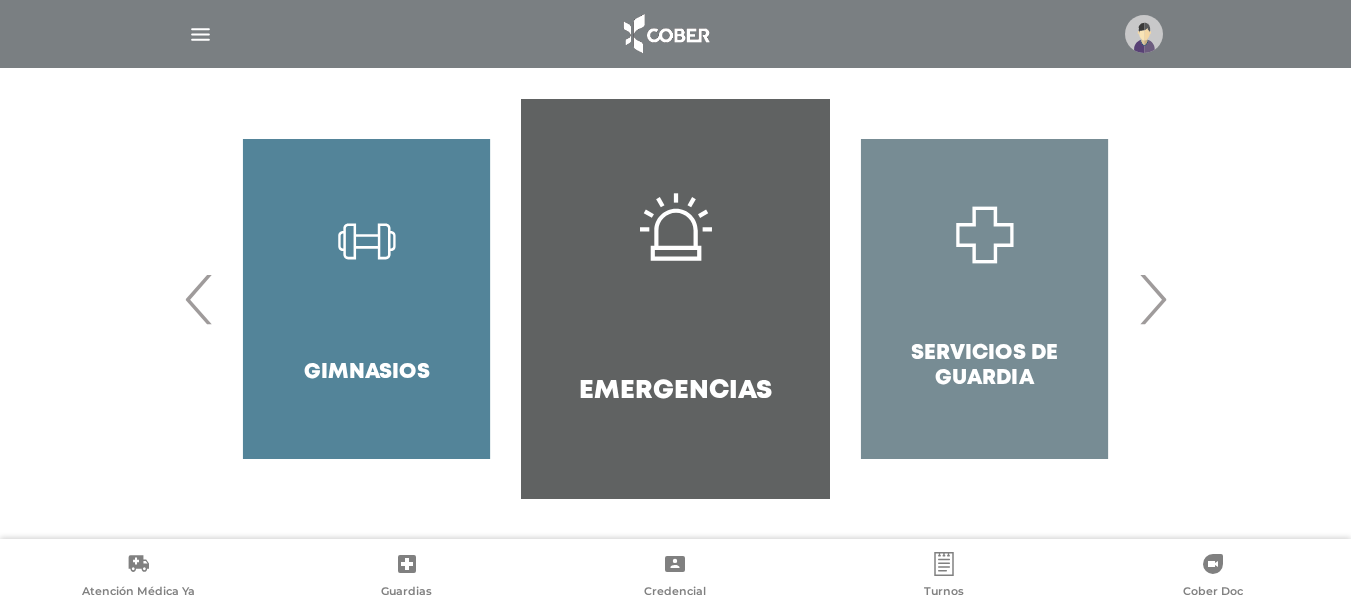 click on "›" at bounding box center [1152, 299] 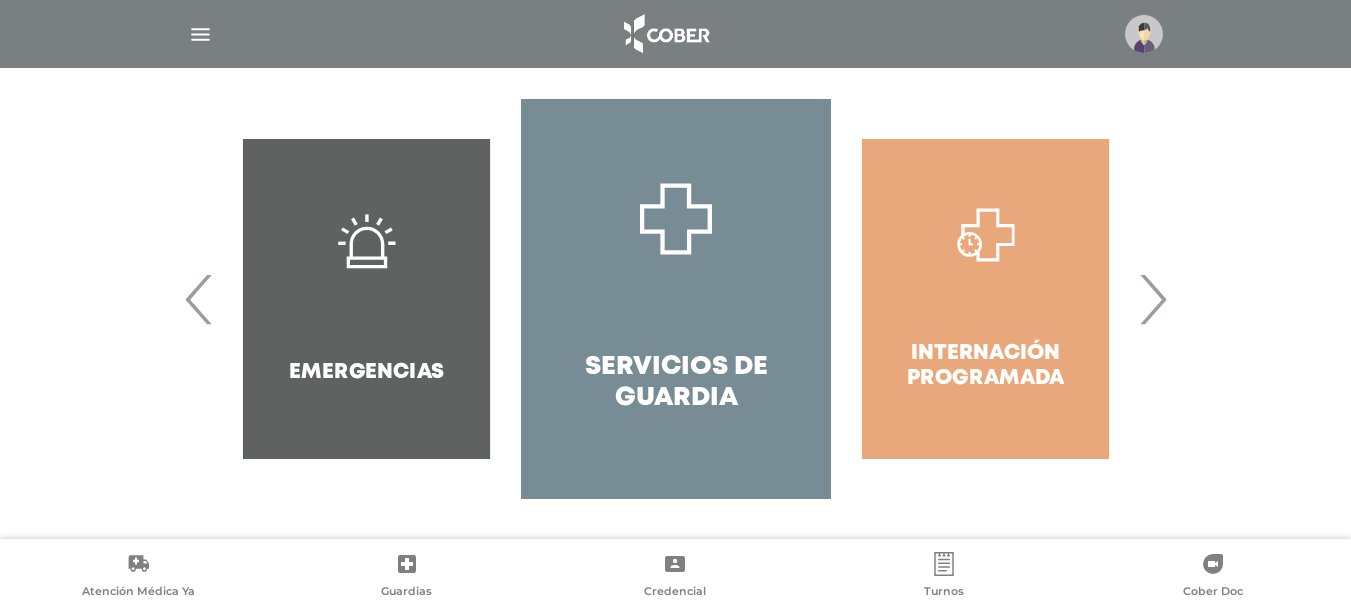 click on "›" at bounding box center (1152, 299) 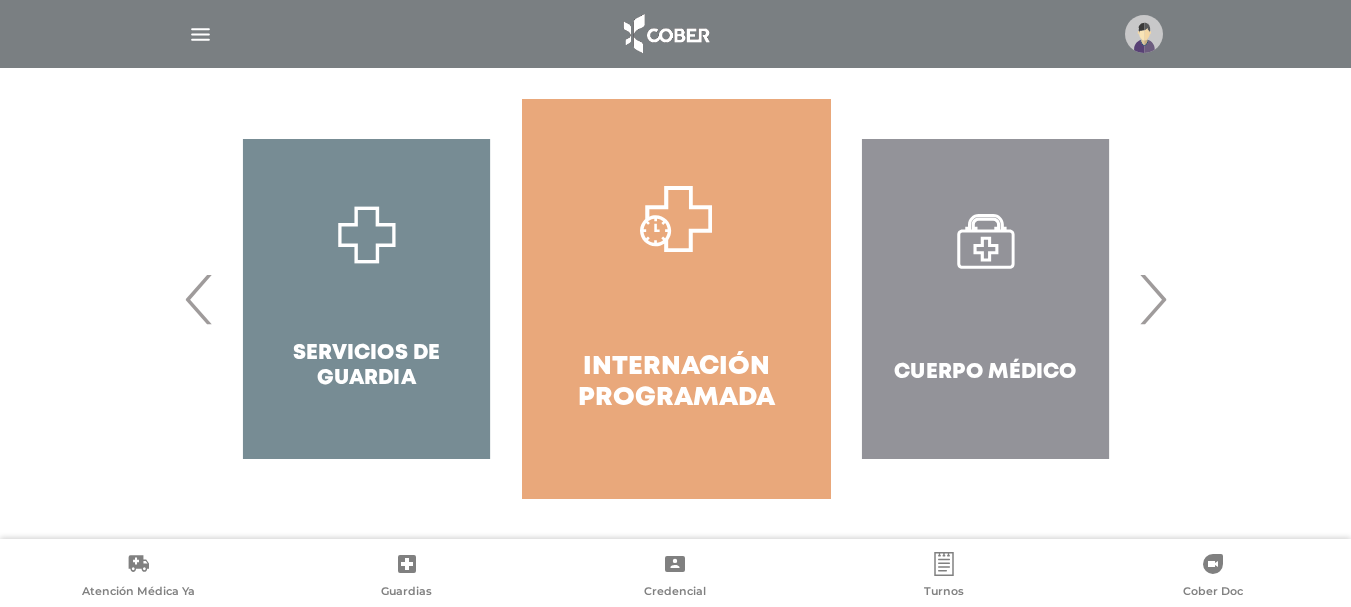 click on "›" at bounding box center (1152, 299) 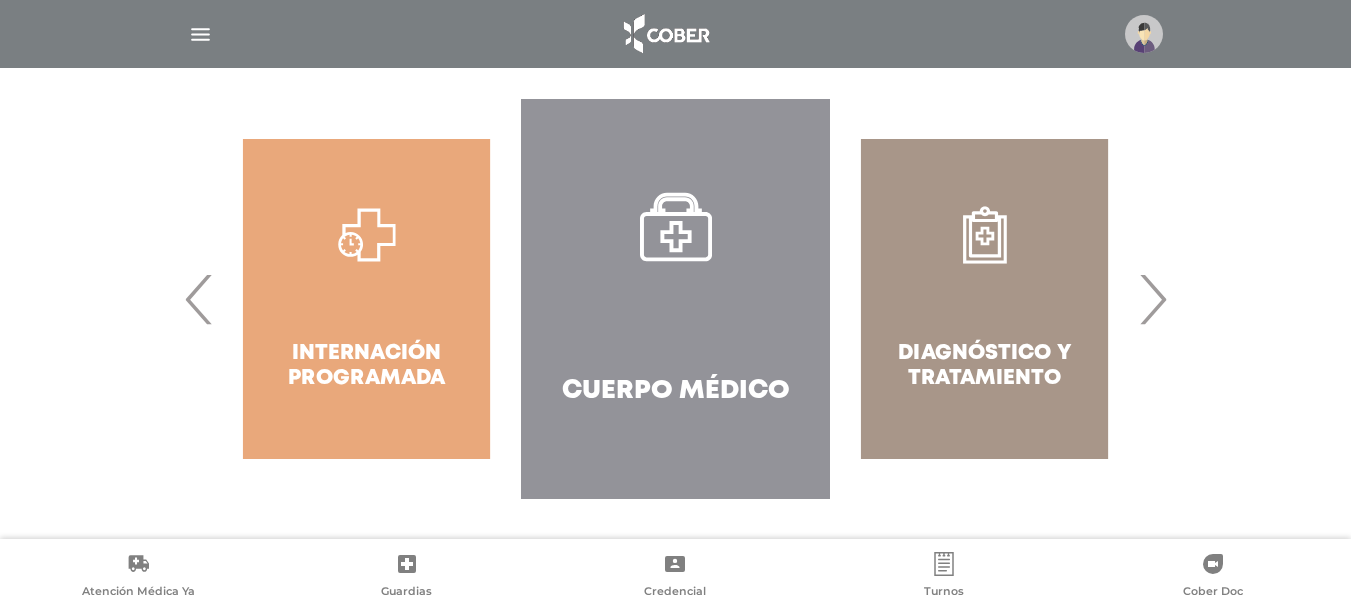 click on "›" at bounding box center [1152, 299] 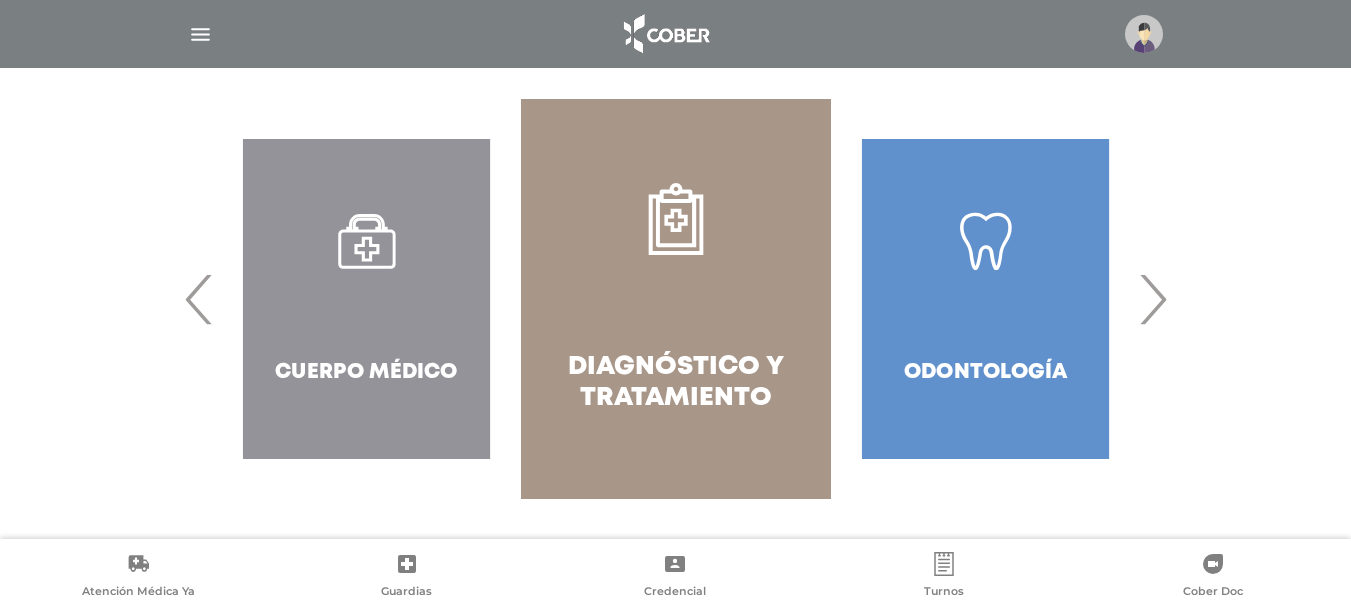 click on "›" at bounding box center [1152, 299] 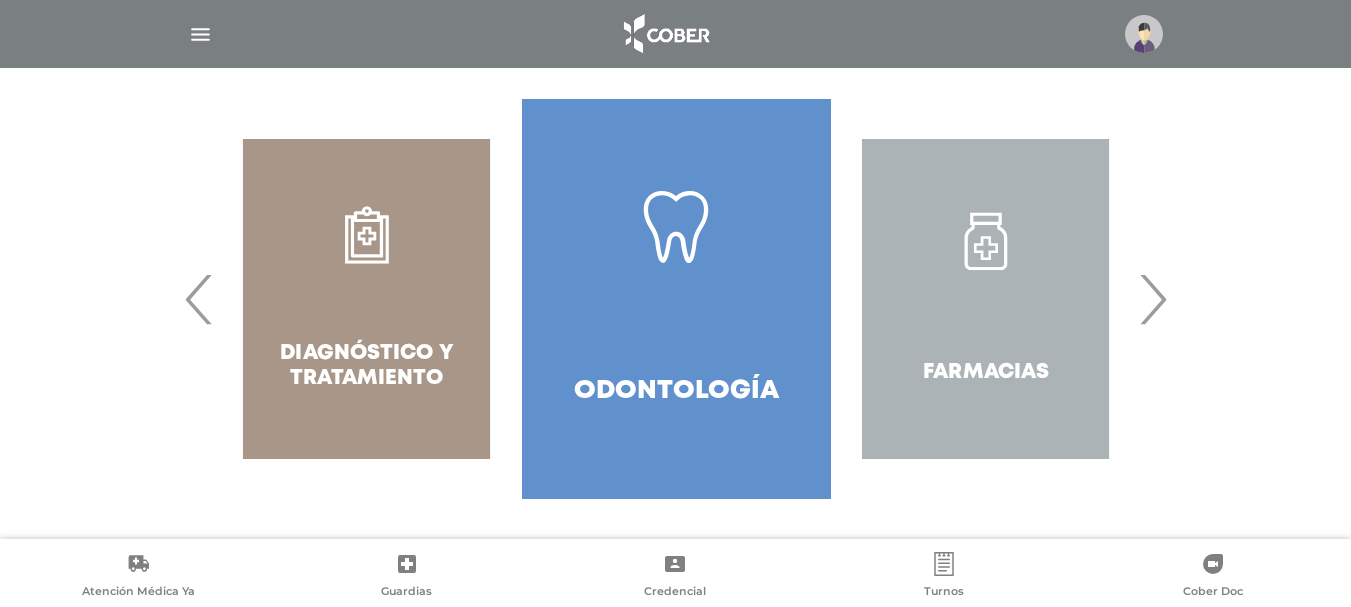 click on "›" at bounding box center [1152, 299] 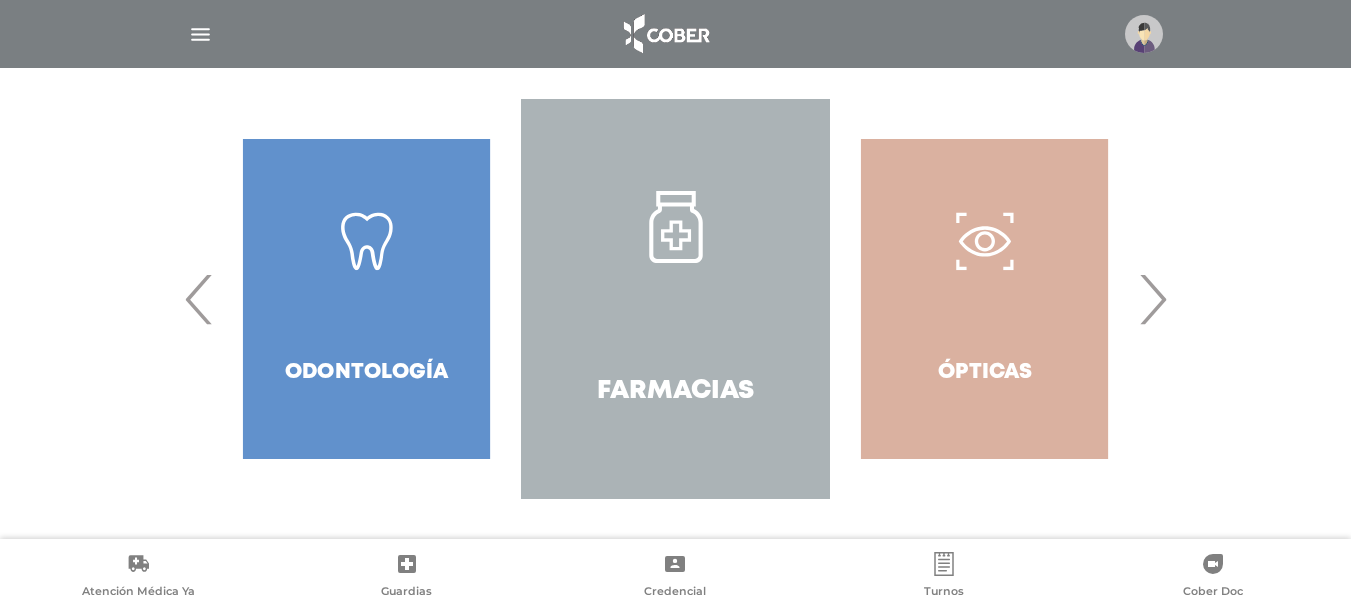 click on "›" at bounding box center [1152, 299] 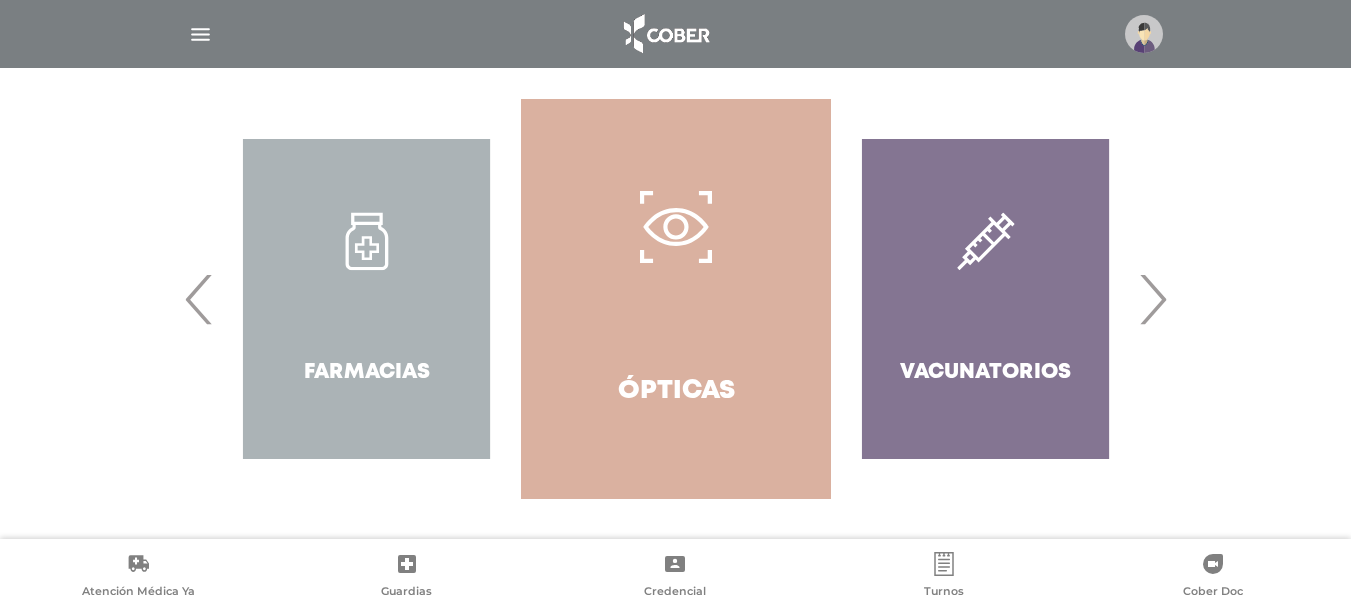 click on "›" at bounding box center (1152, 299) 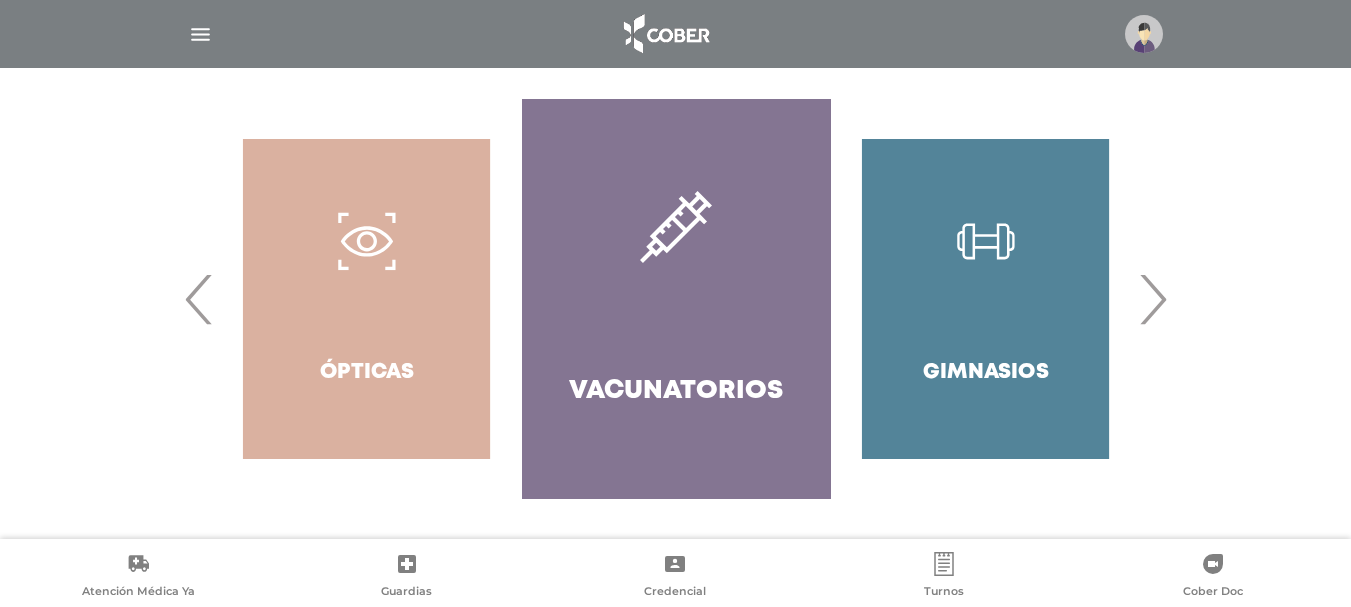 click on "›" at bounding box center (1152, 299) 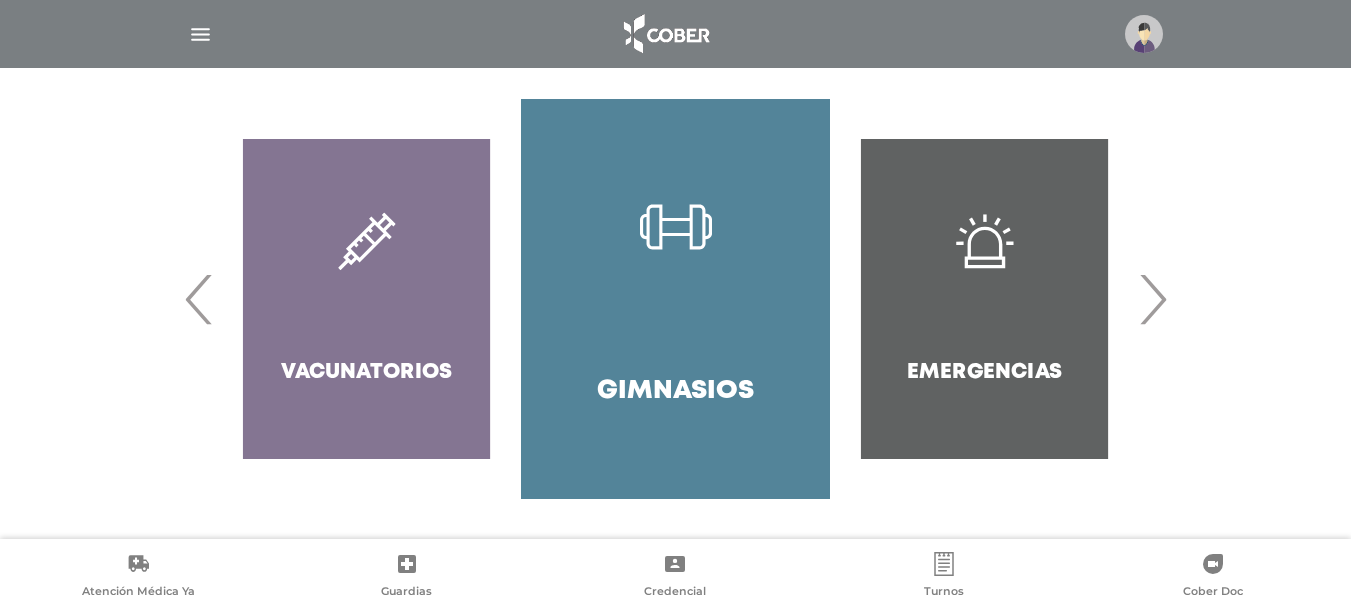 click on "›" at bounding box center [1152, 299] 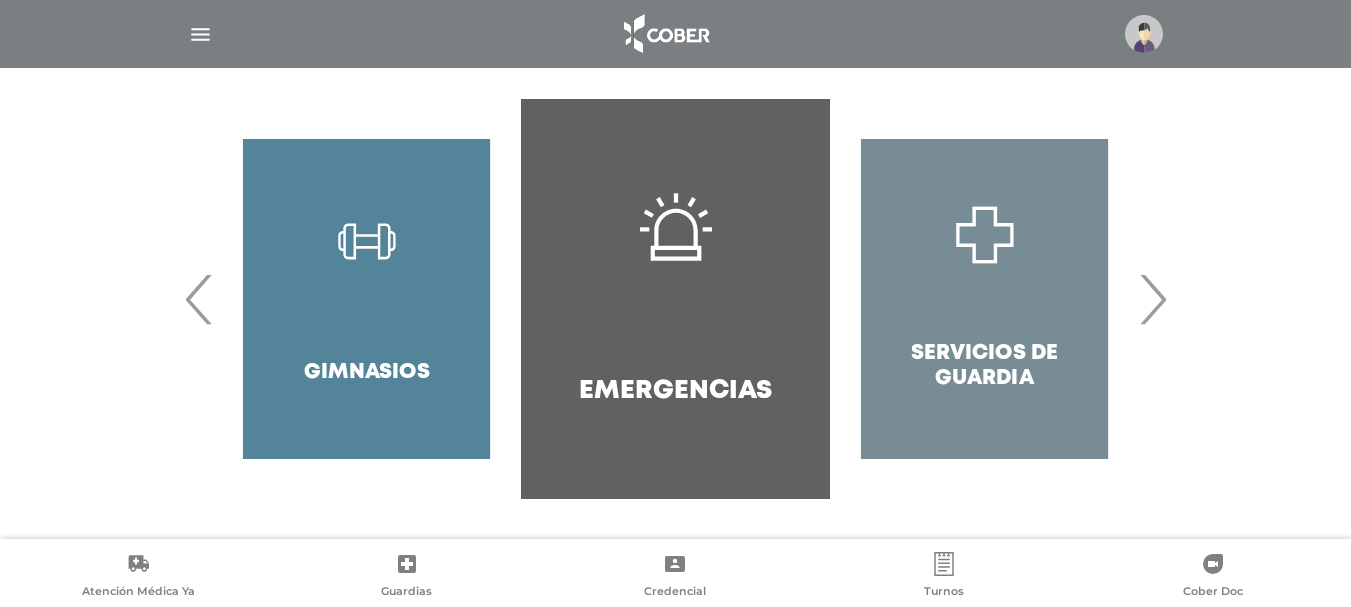 click on "Emergencias" at bounding box center [675, 299] 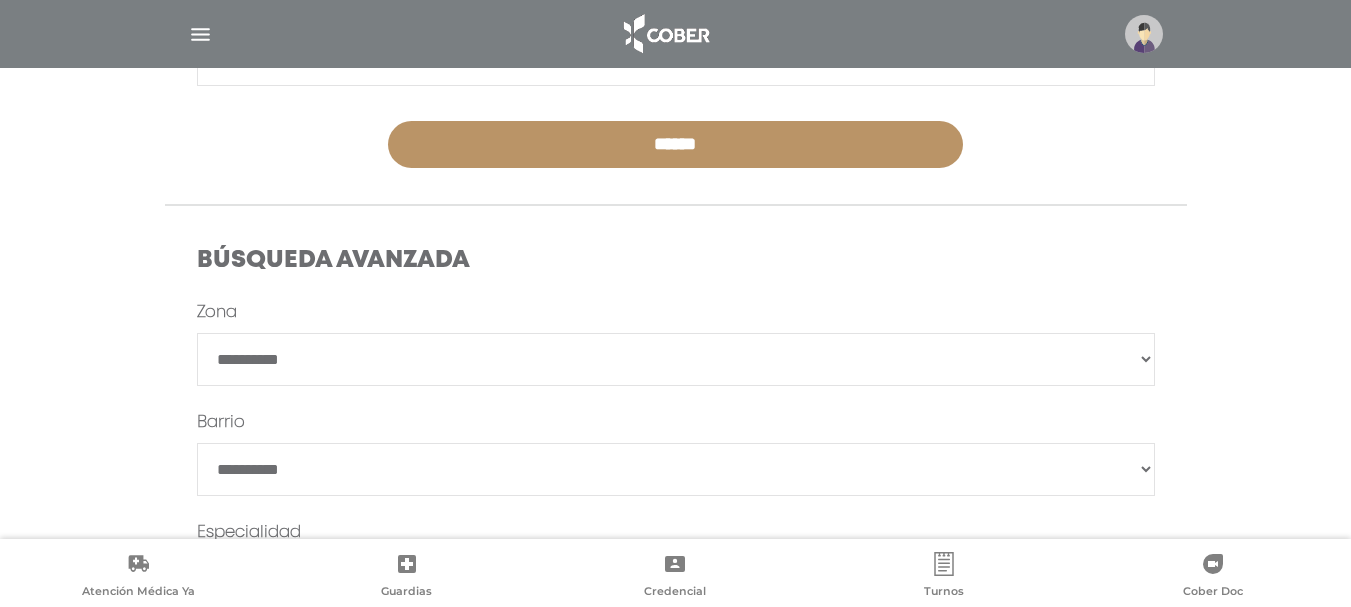 scroll, scrollTop: 444, scrollLeft: 0, axis: vertical 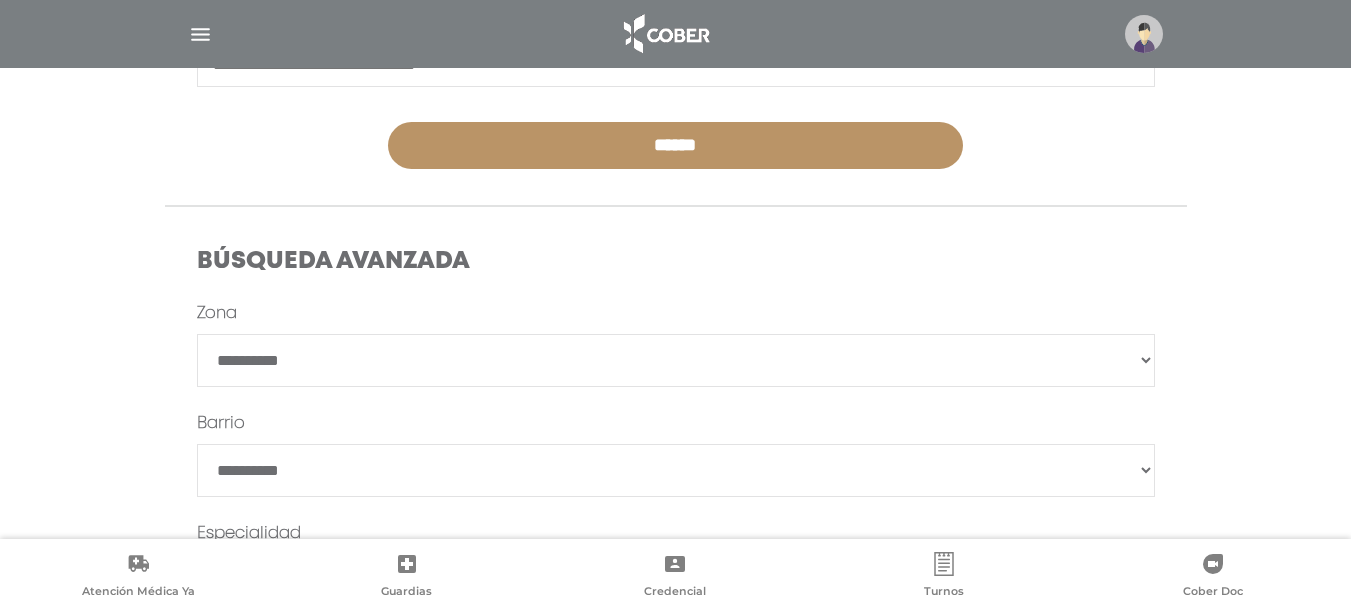 click on "**********" at bounding box center [676, 360] 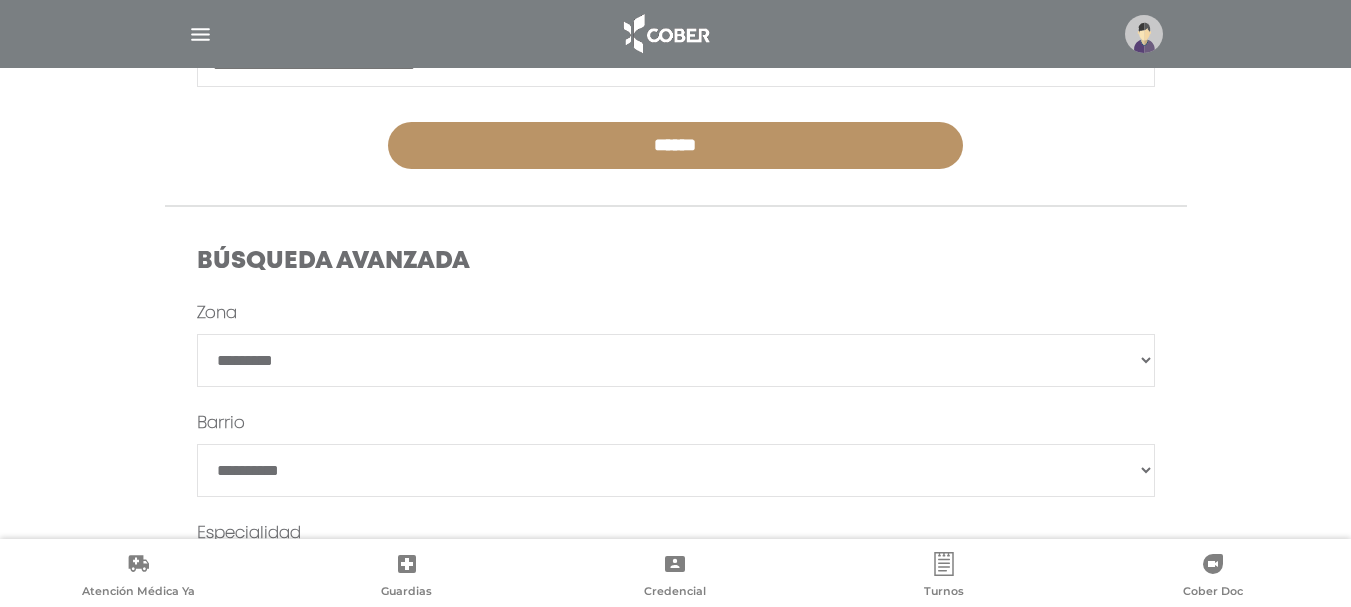 click on "**********" at bounding box center (676, 360) 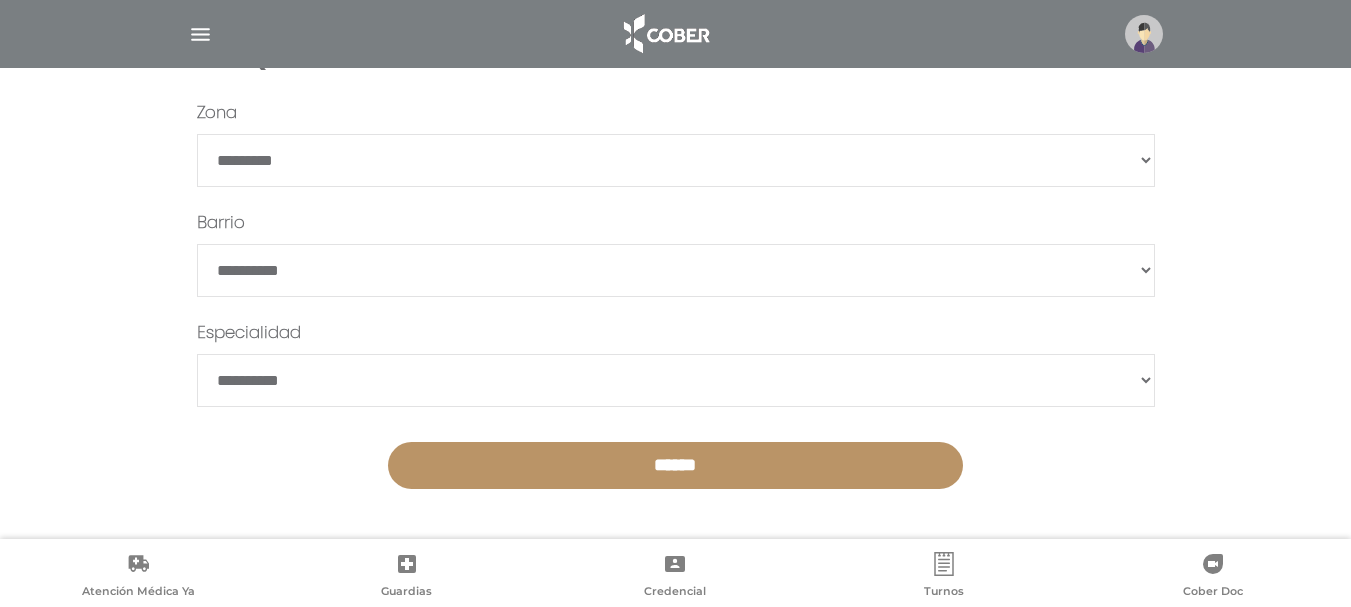 click on "******" at bounding box center (676, 270) 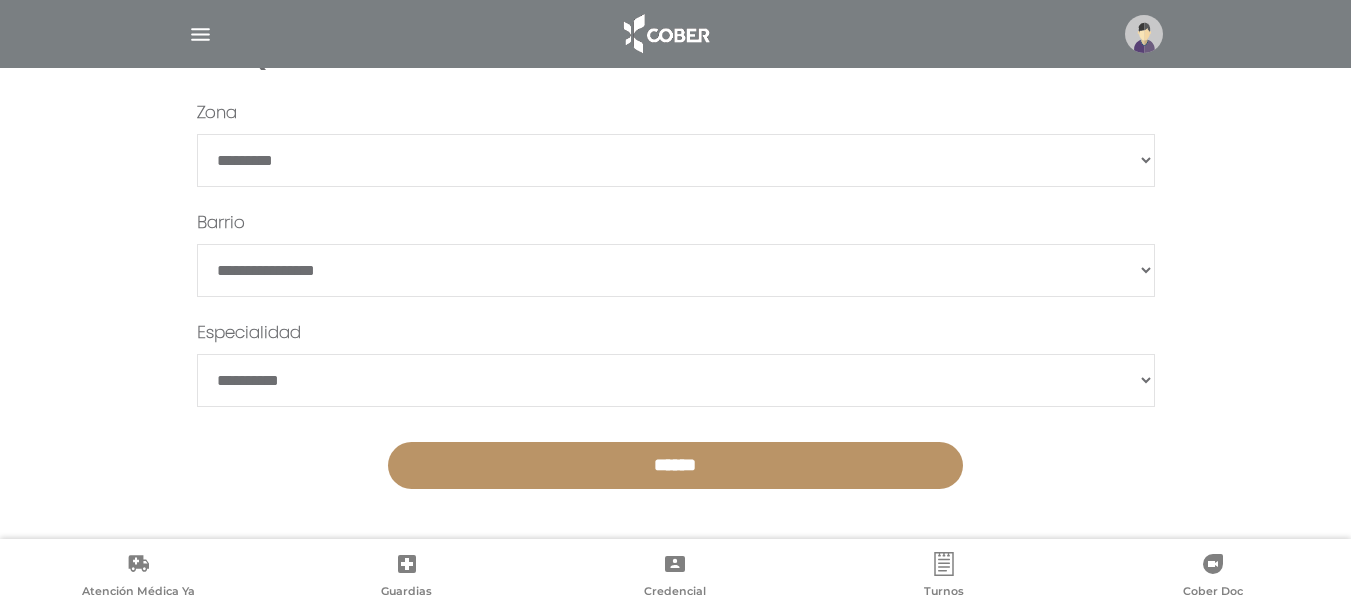 drag, startPoint x: 612, startPoint y: 457, endPoint x: 619, endPoint y: 447, distance: 12.206555 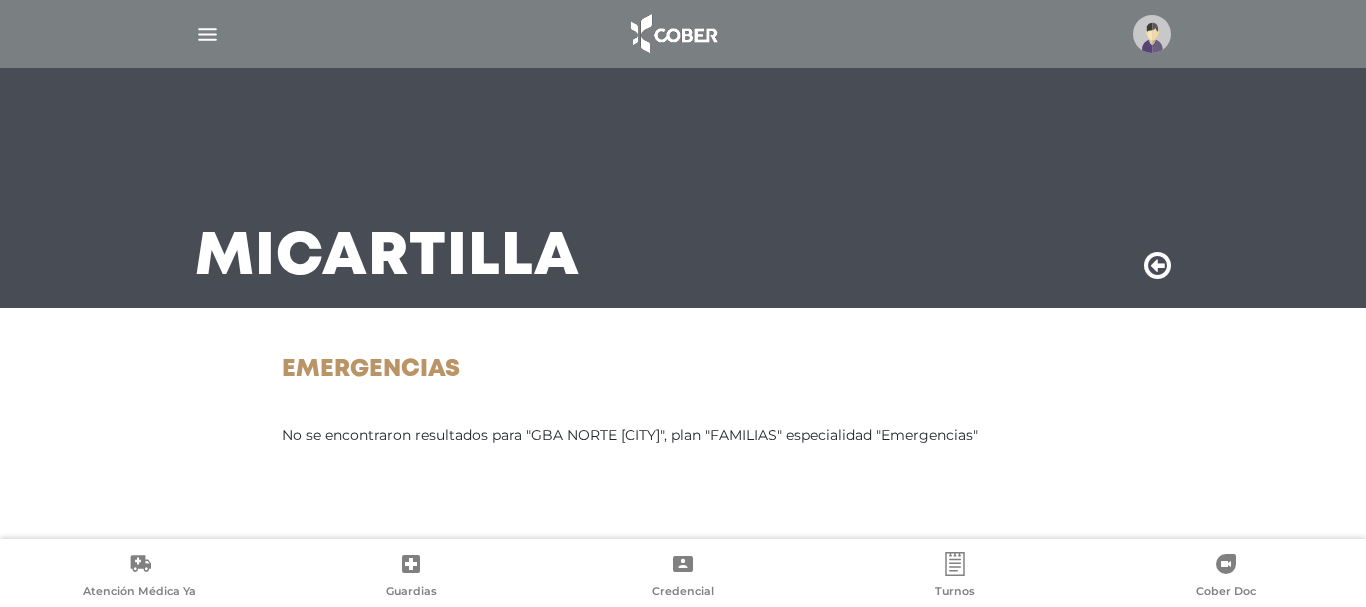 scroll, scrollTop: 0, scrollLeft: 0, axis: both 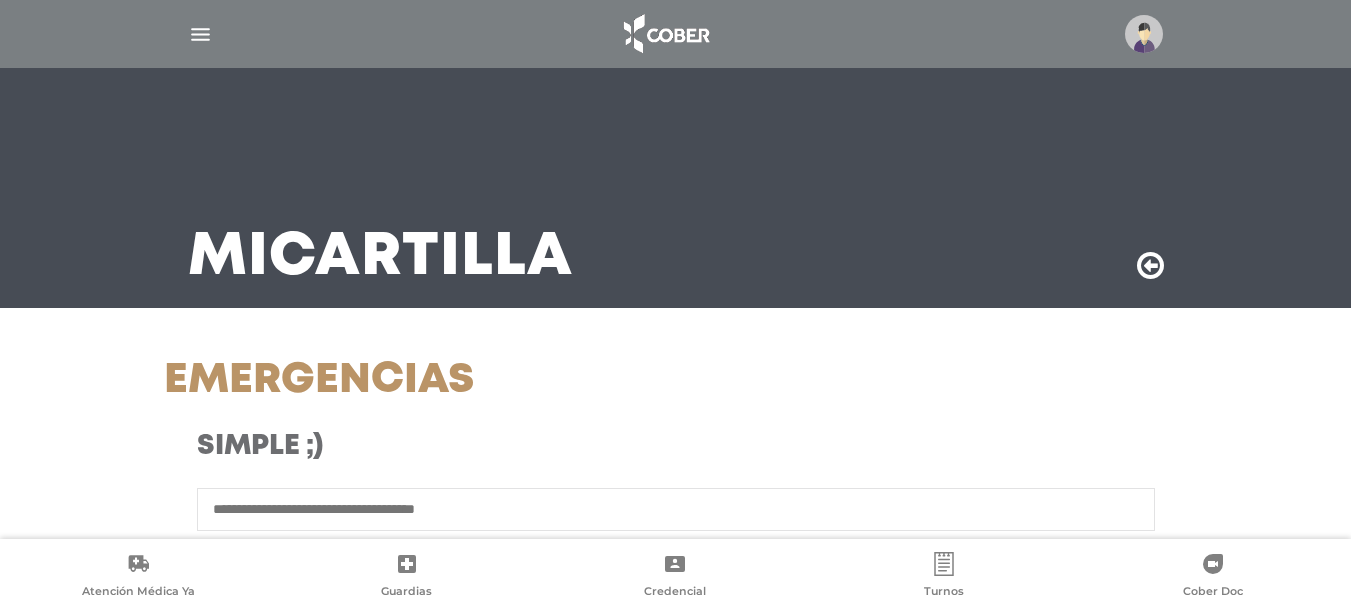 select on "*********" 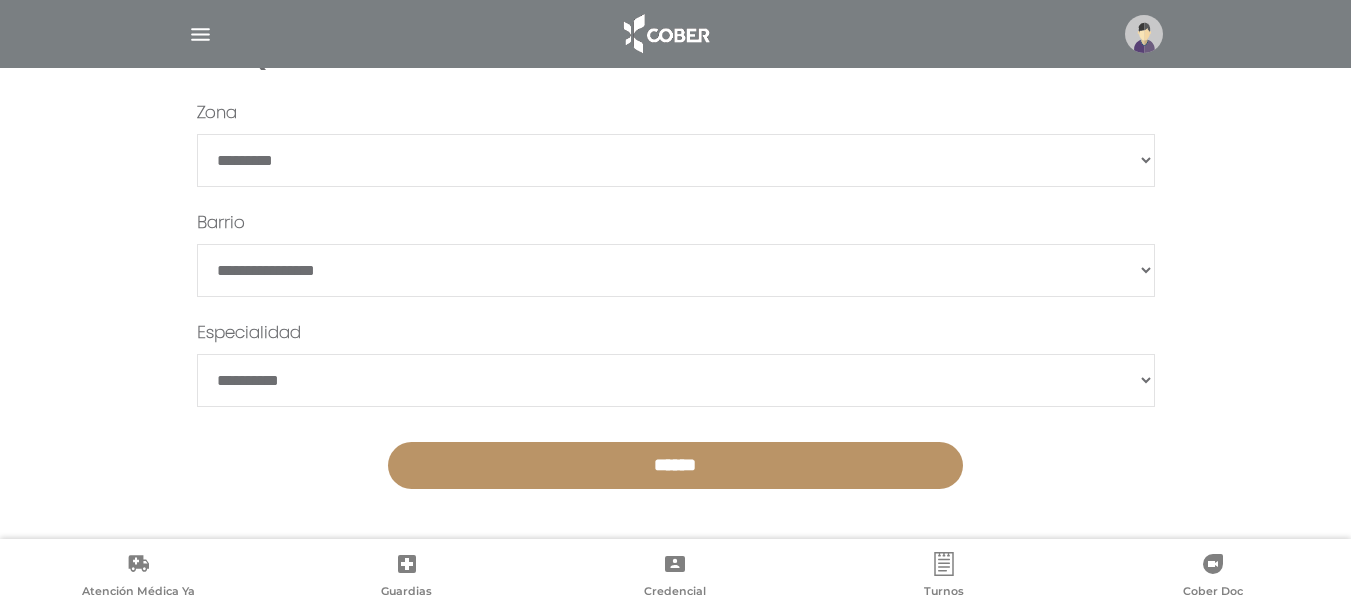 click on "**********" at bounding box center (676, 270) 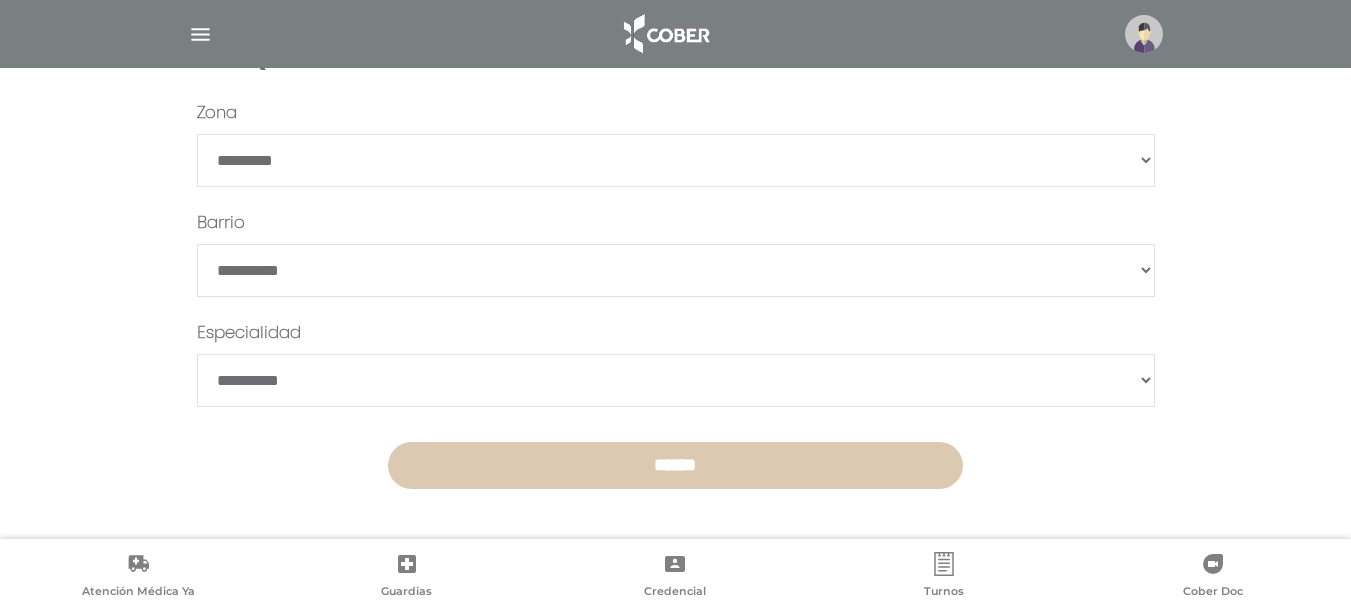click on "******" at bounding box center (675, 465) 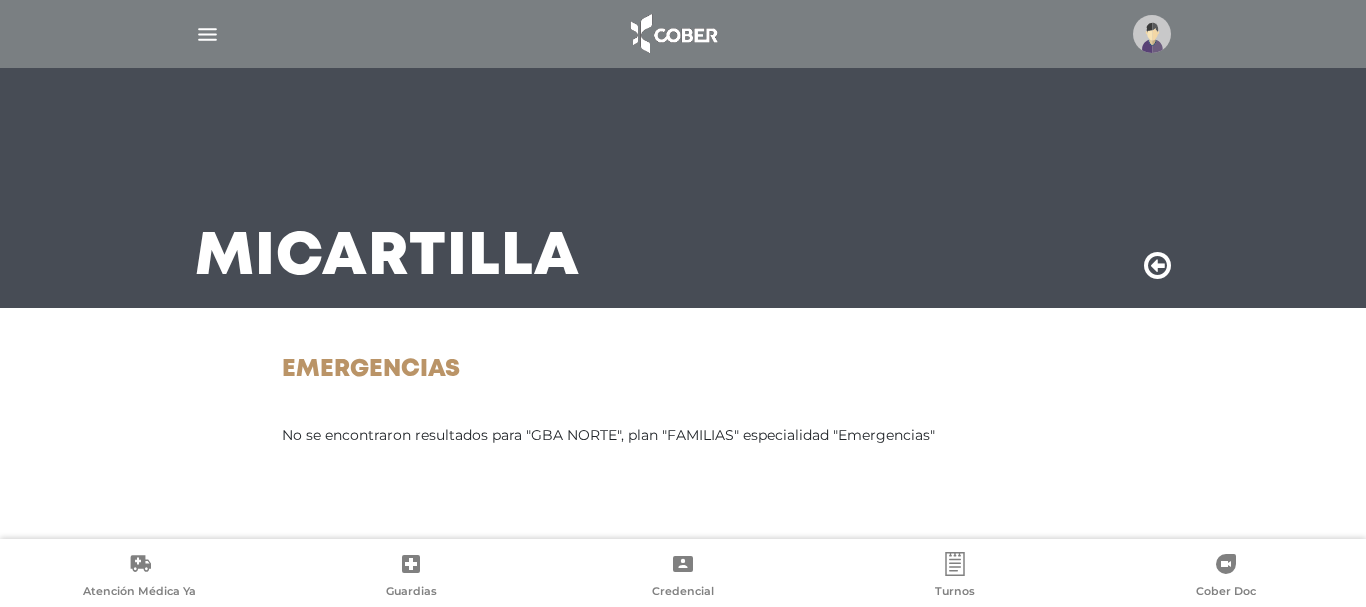 scroll, scrollTop: 0, scrollLeft: 0, axis: both 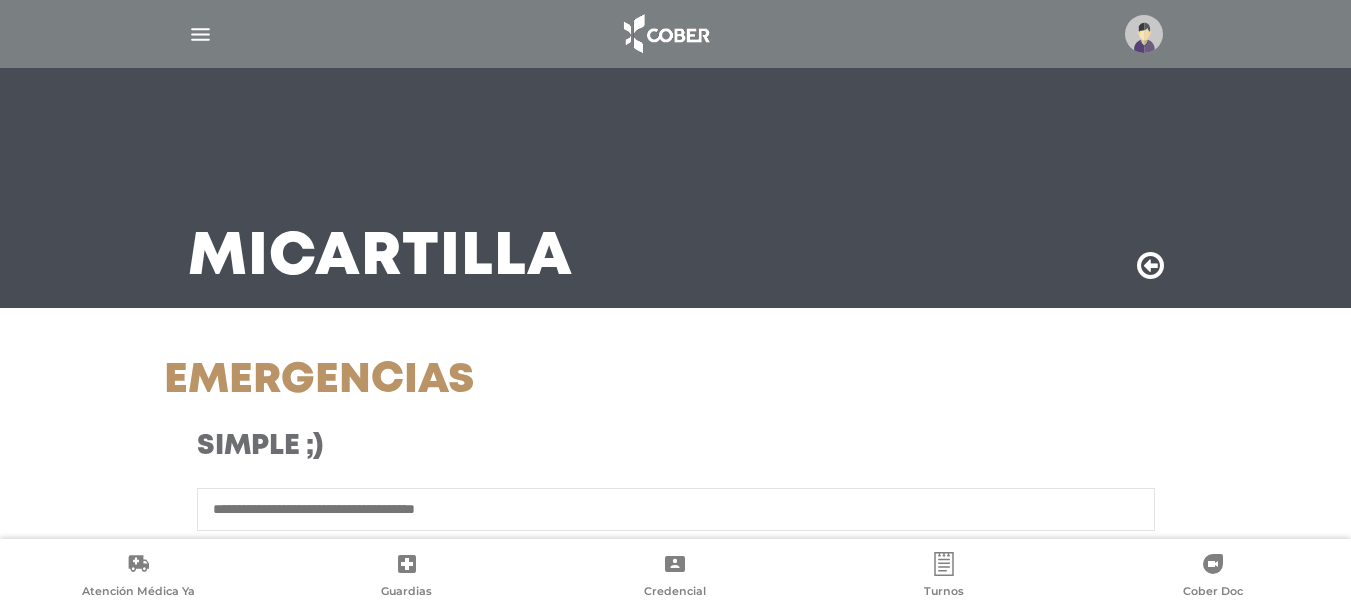 select on "*********" 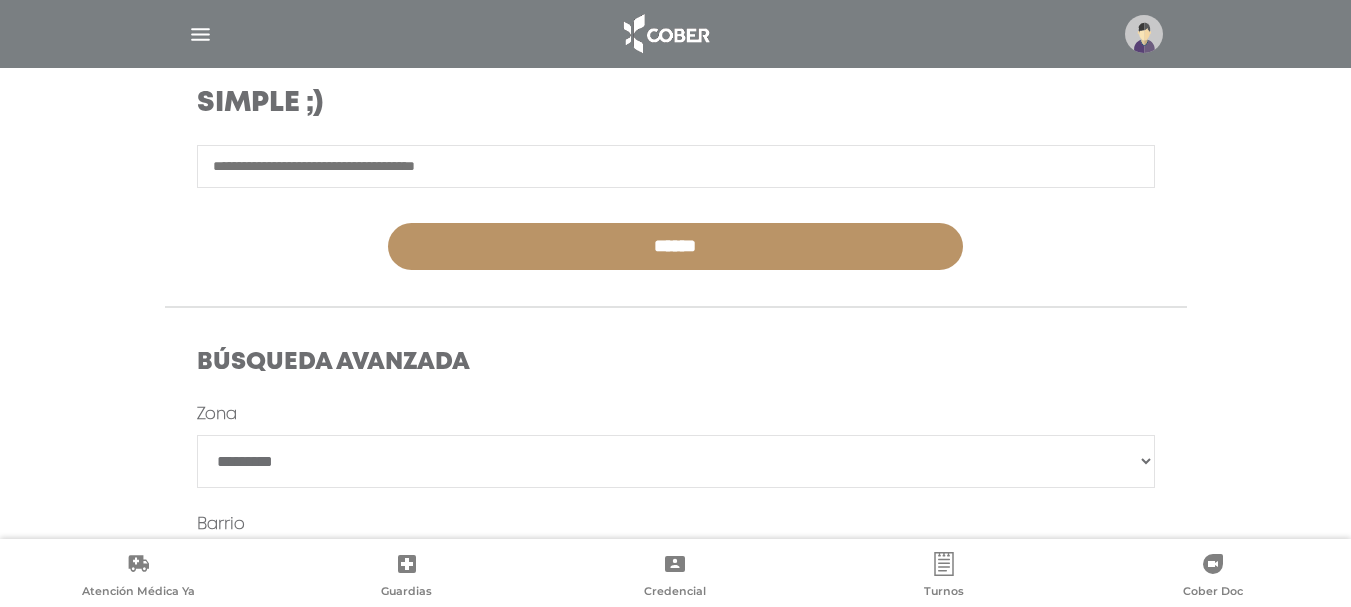 scroll, scrollTop: 344, scrollLeft: 0, axis: vertical 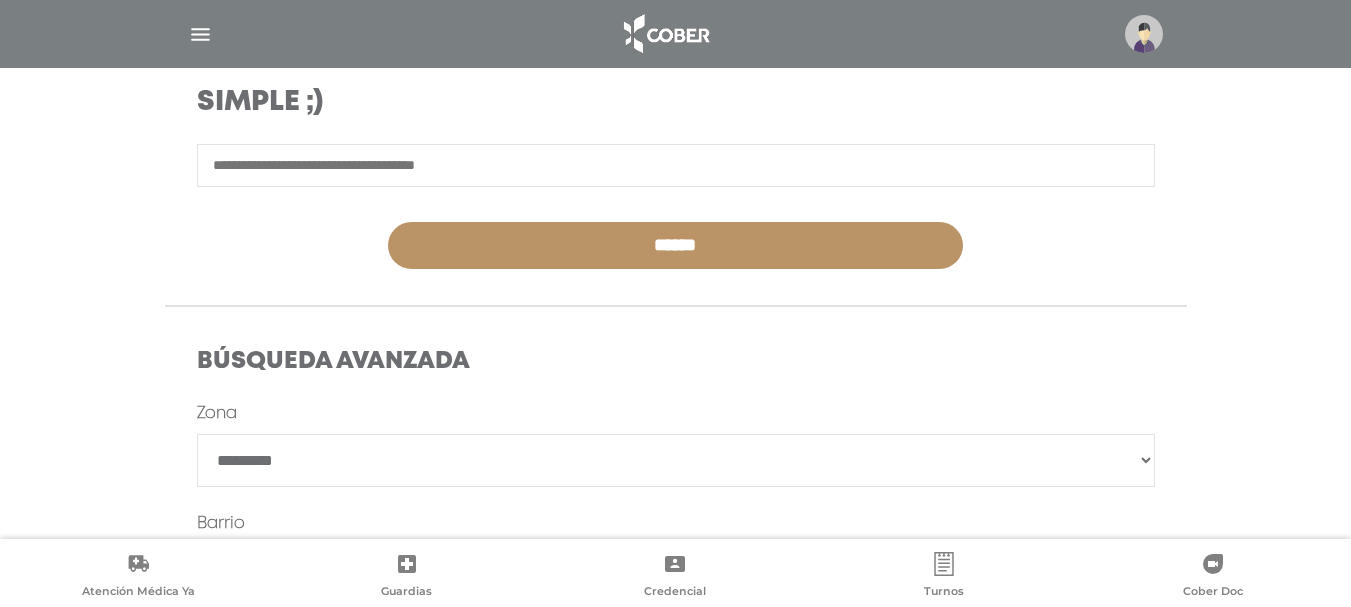 click at bounding box center (676, 165) 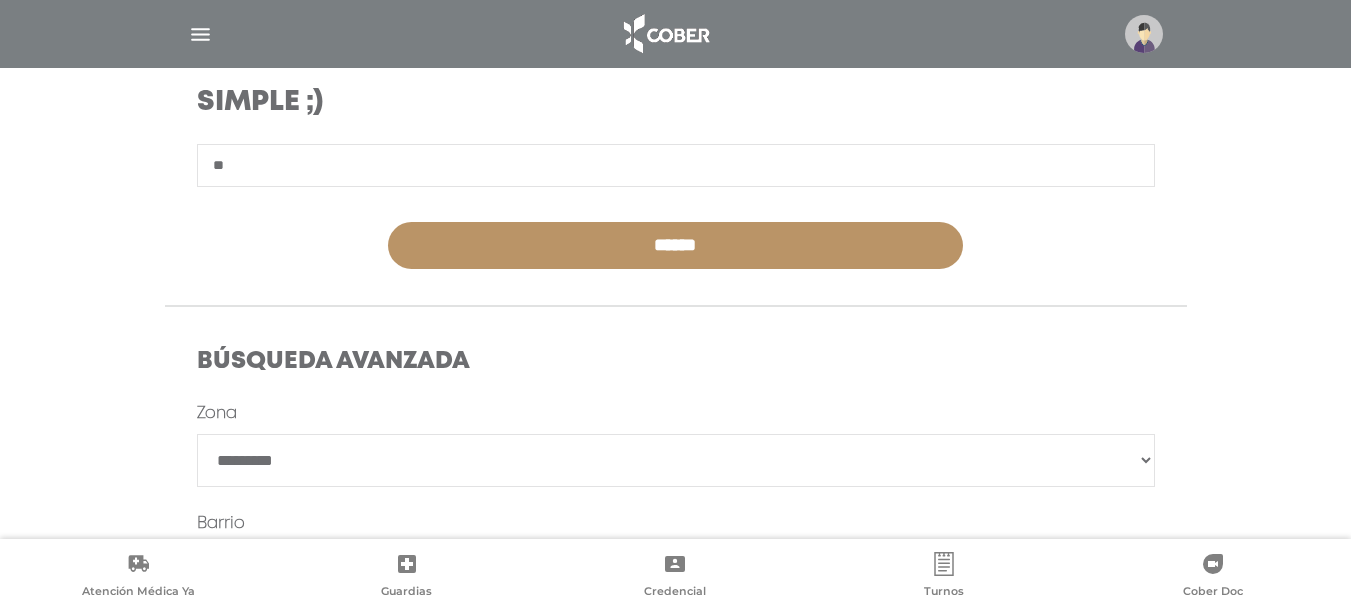 type on "*" 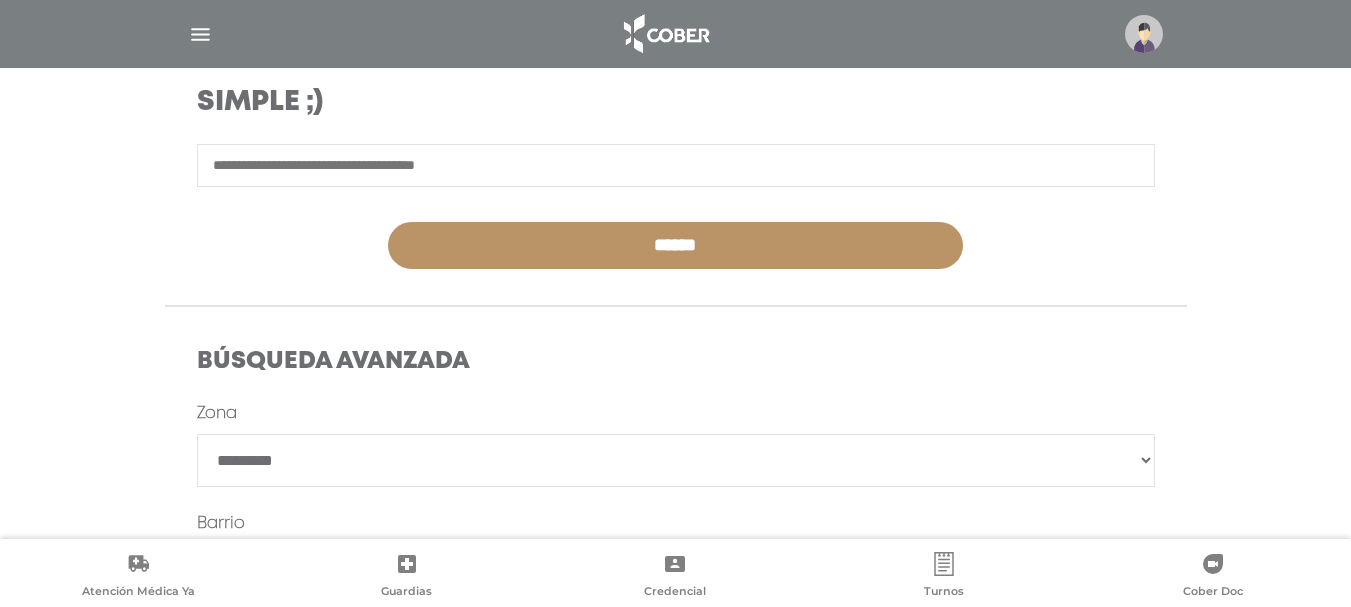 type on "*" 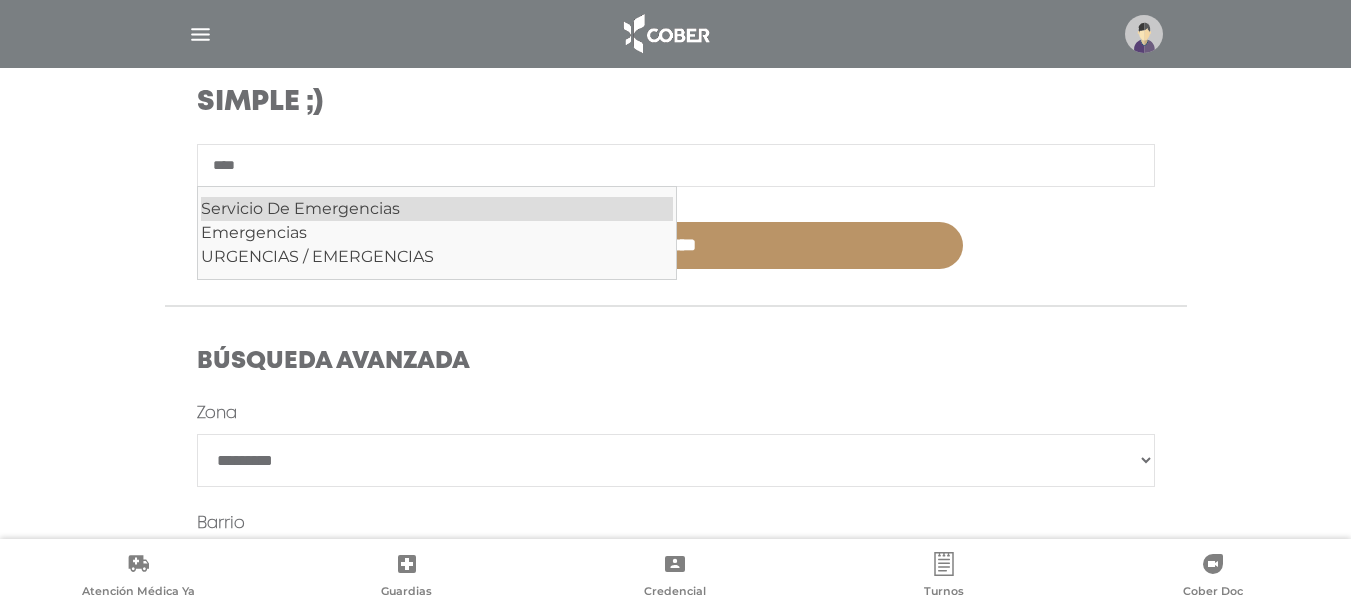 click on "Servicio De Emergencias" at bounding box center (437, 209) 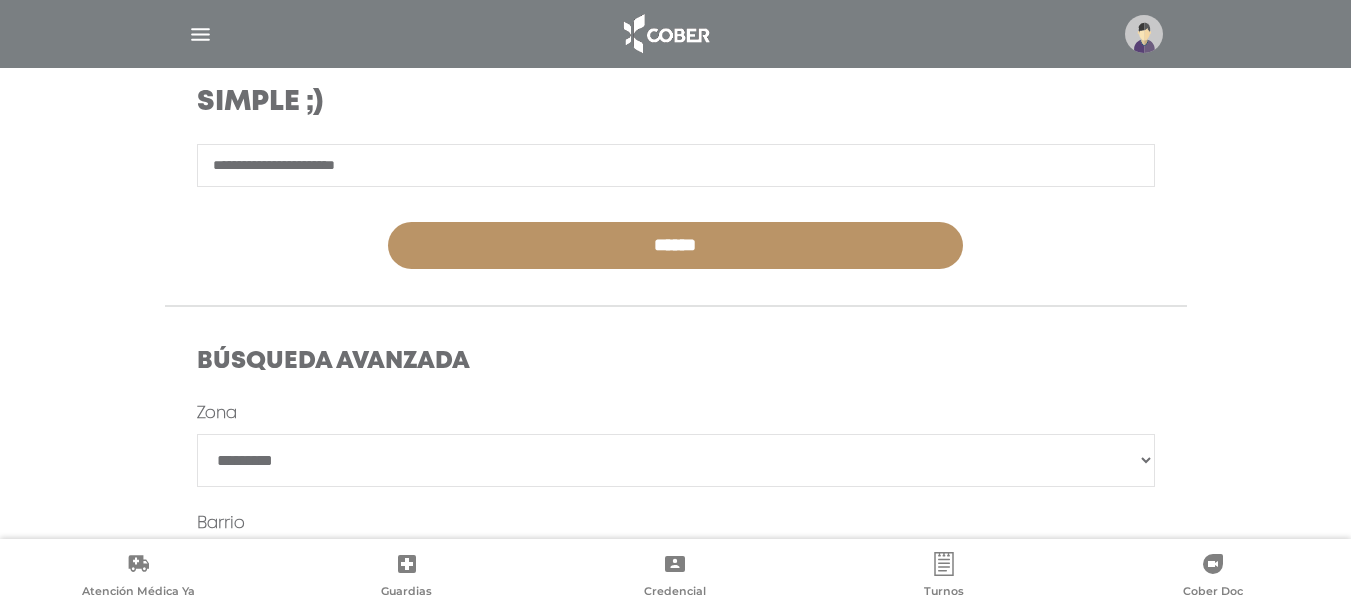 type on "**********" 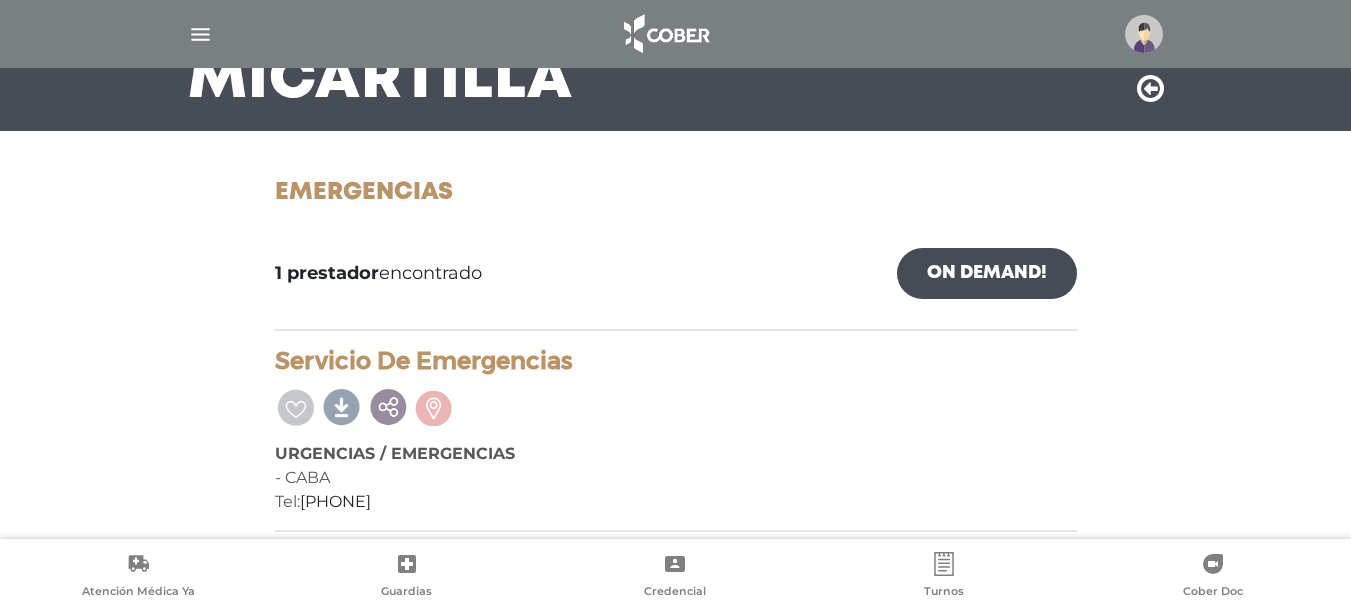 scroll, scrollTop: 186, scrollLeft: 0, axis: vertical 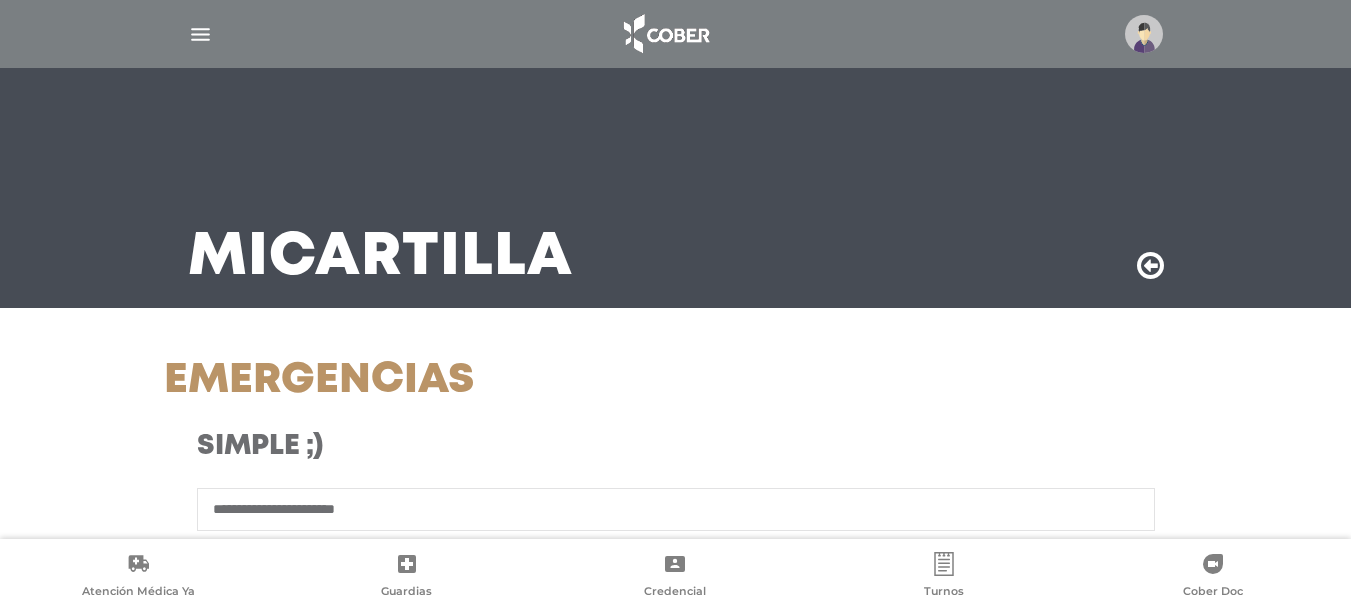 select on "*********" 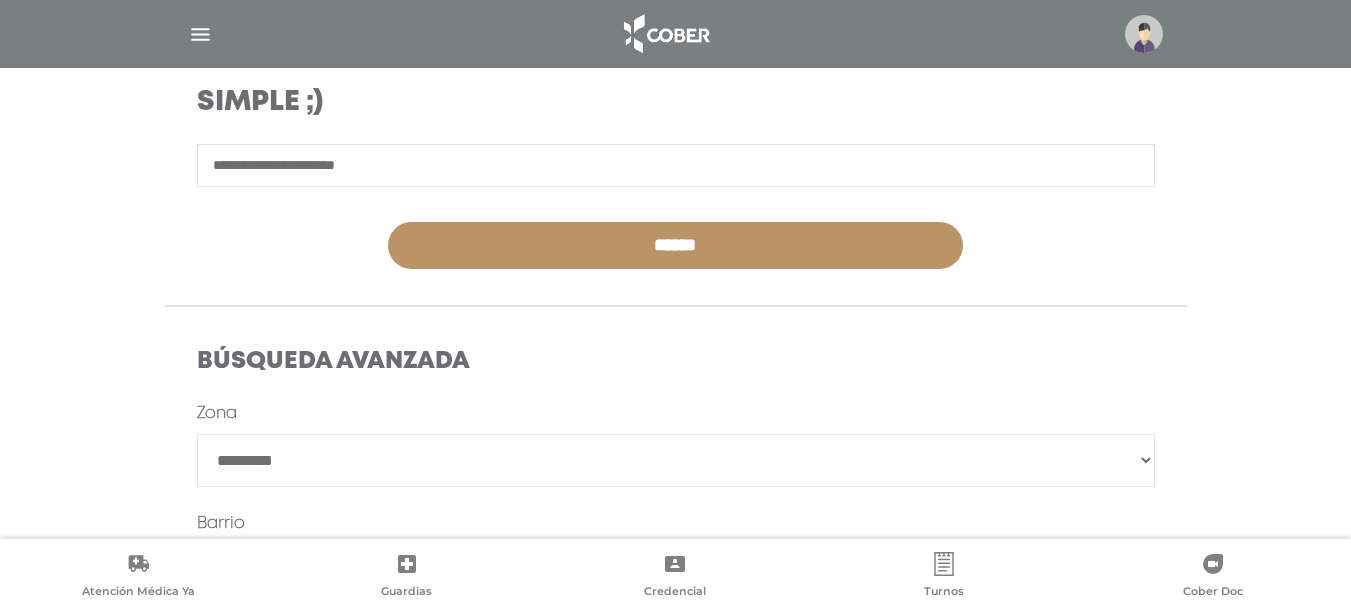 click on "**********" at bounding box center (676, 165) 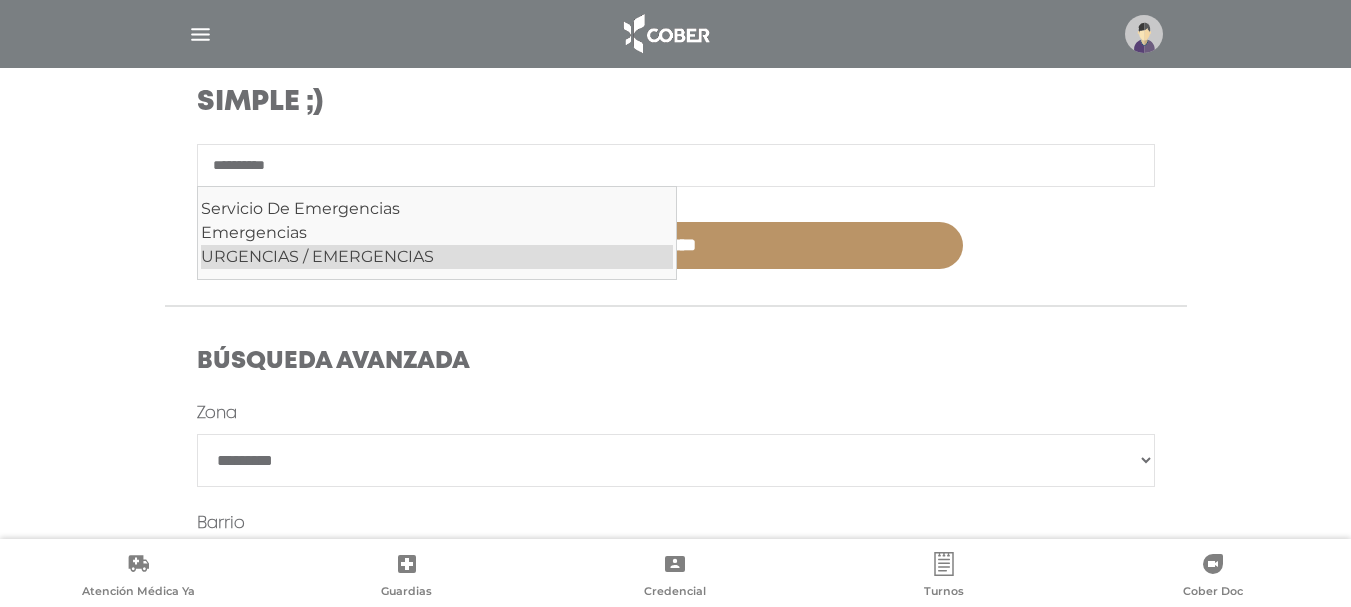 click on "URGENCIAS / EMERGENCIAS" at bounding box center [437, 257] 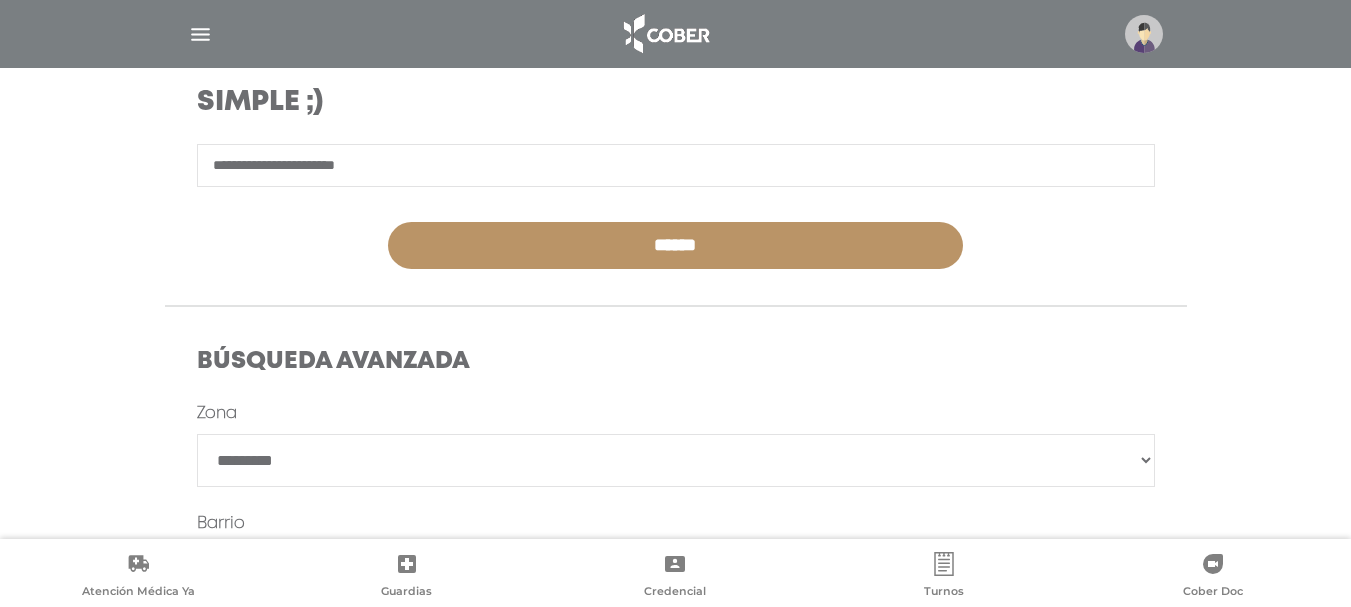 type on "**********" 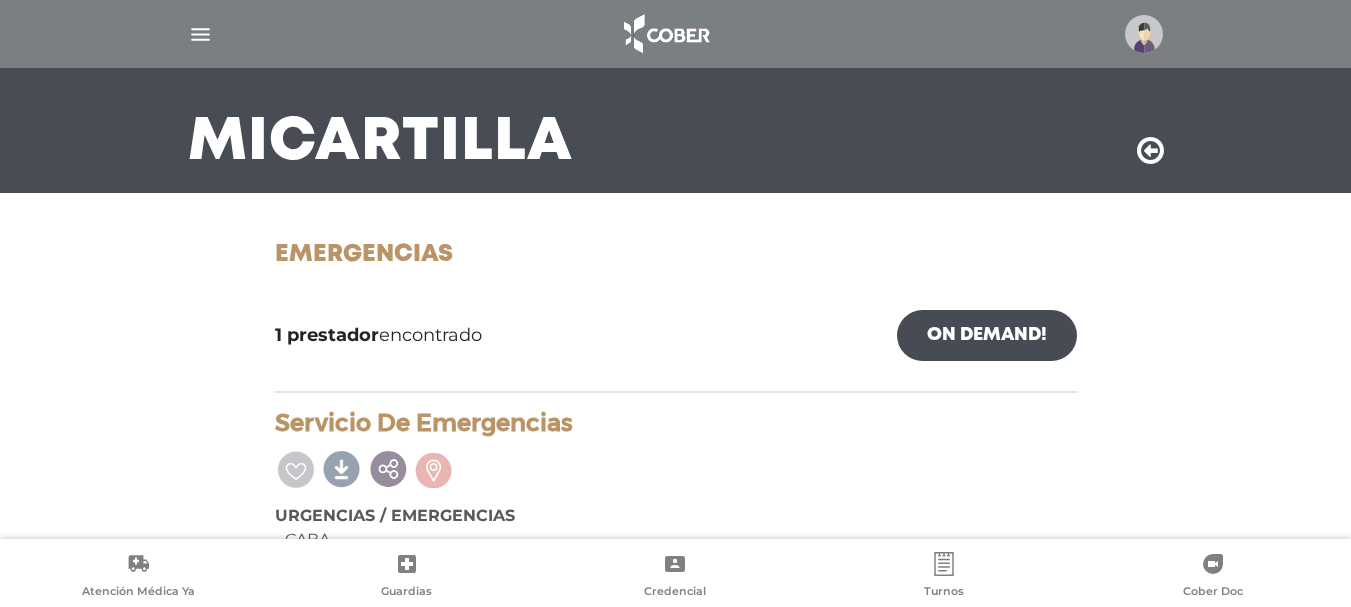 scroll, scrollTop: 0, scrollLeft: 0, axis: both 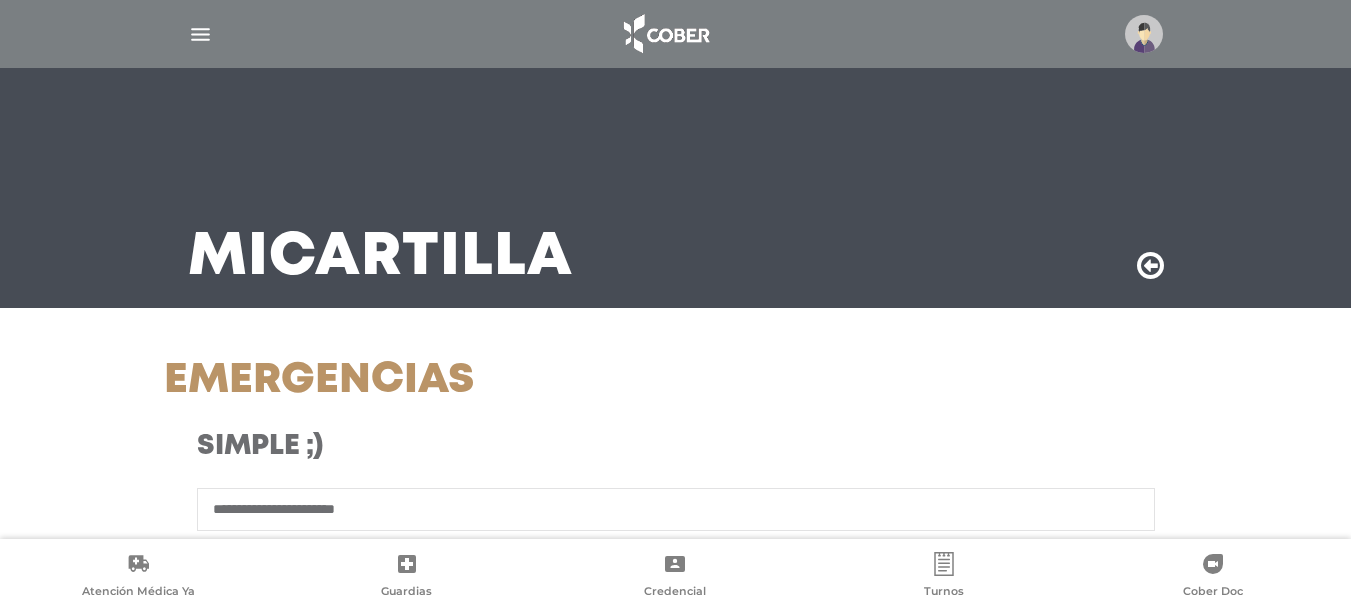 select on "*********" 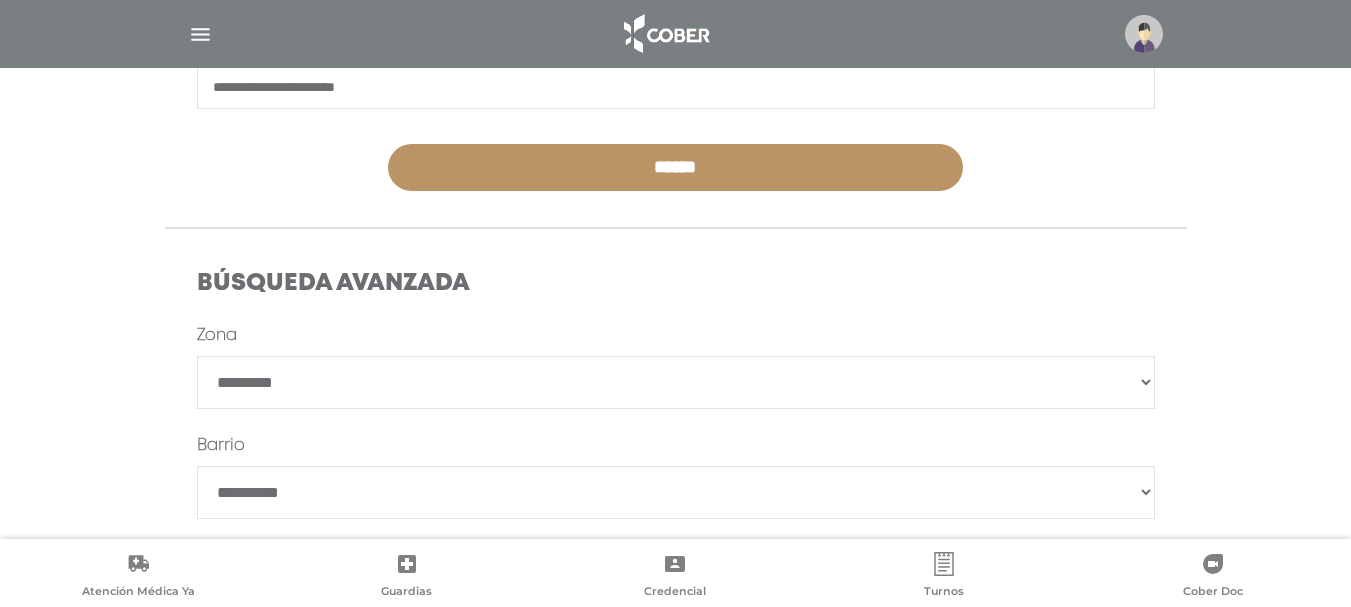 scroll, scrollTop: 344, scrollLeft: 0, axis: vertical 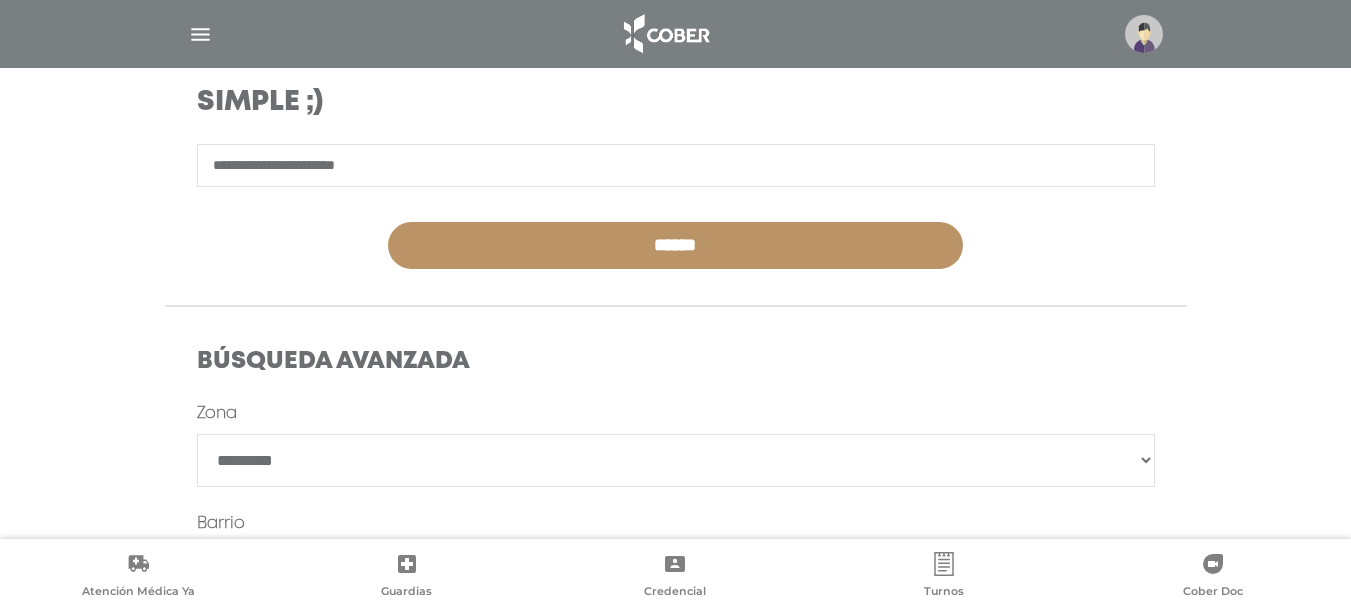 click on "**********" at bounding box center (676, 460) 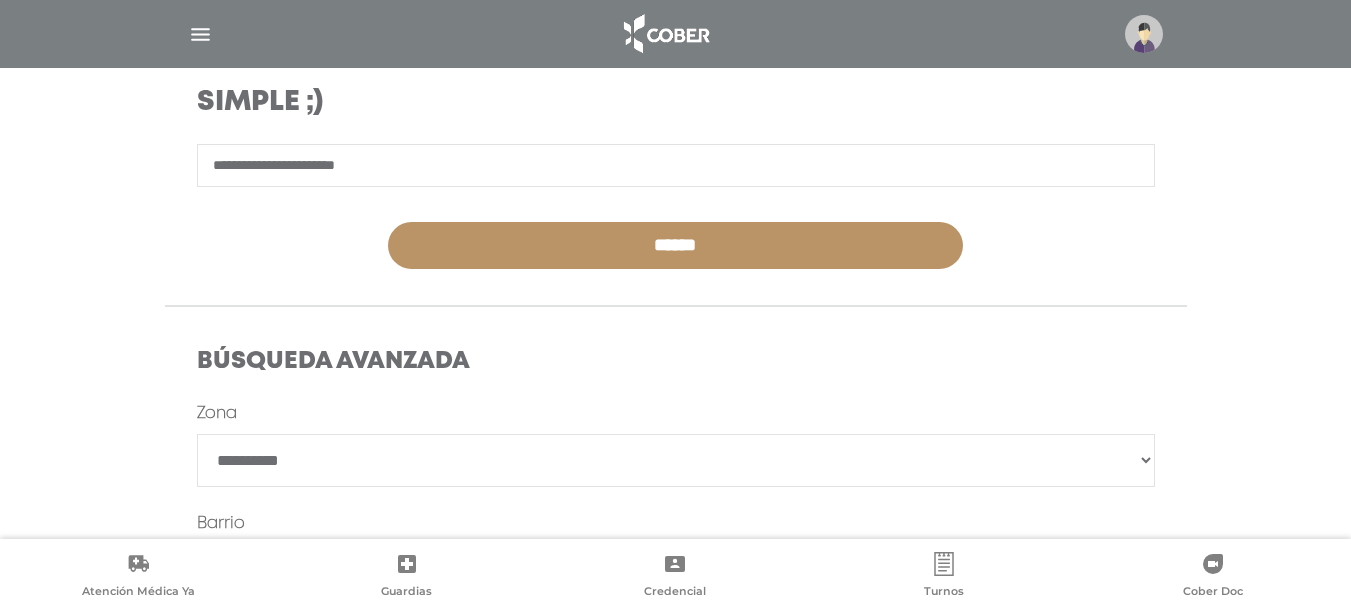 click on "**********" at bounding box center (676, 460) 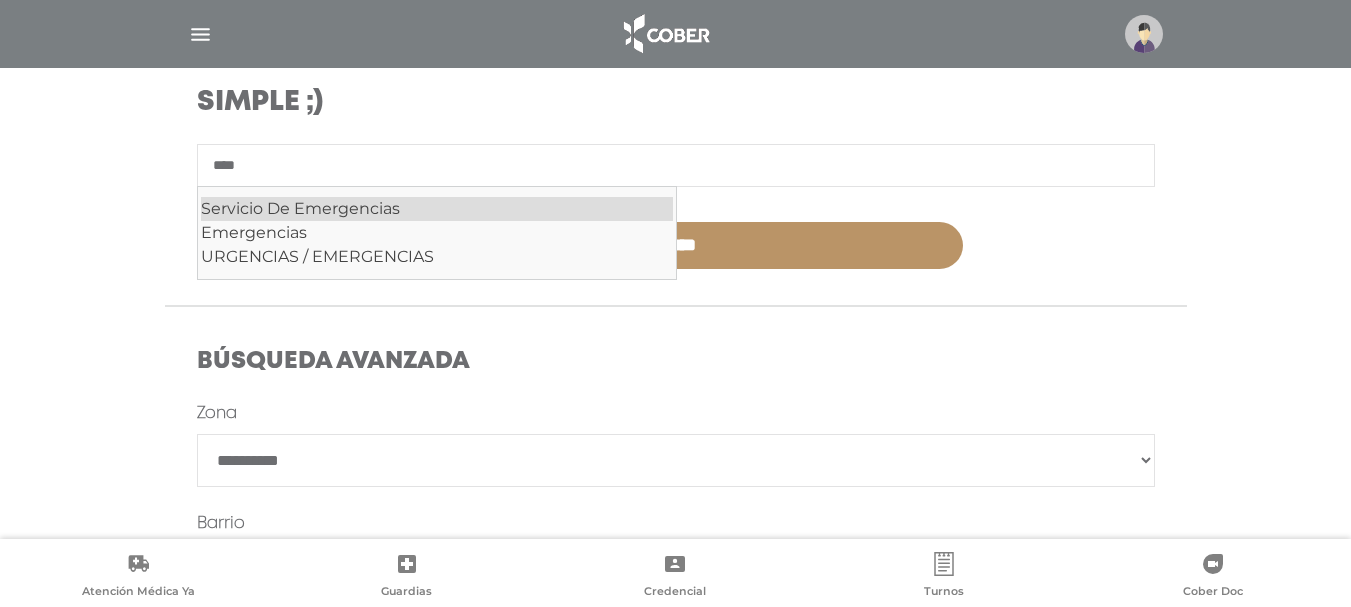 click on "Servicio De Emergencias" at bounding box center (437, 209) 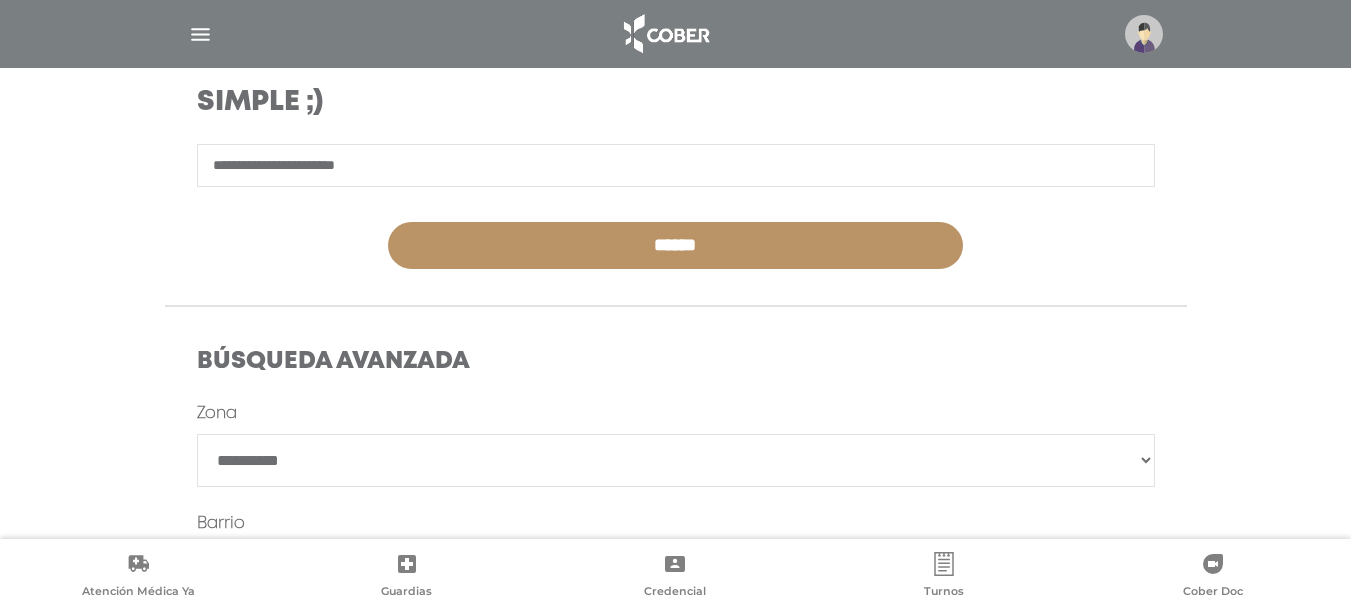 type on "**********" 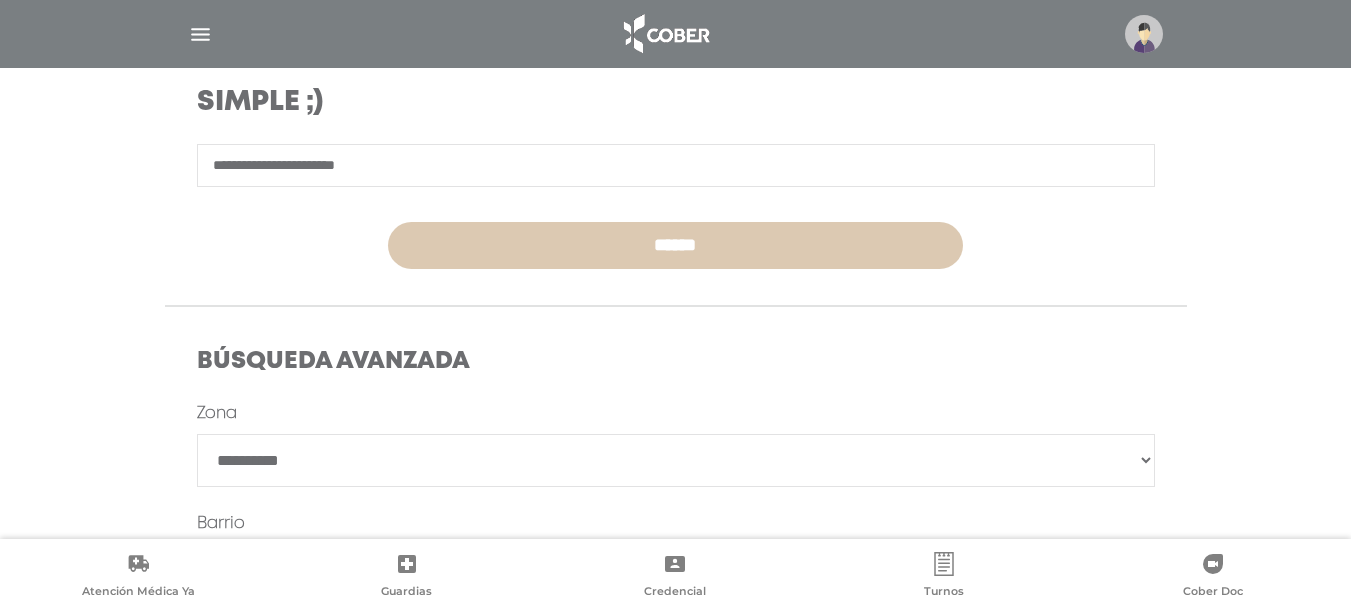 click on "******" at bounding box center [675, 245] 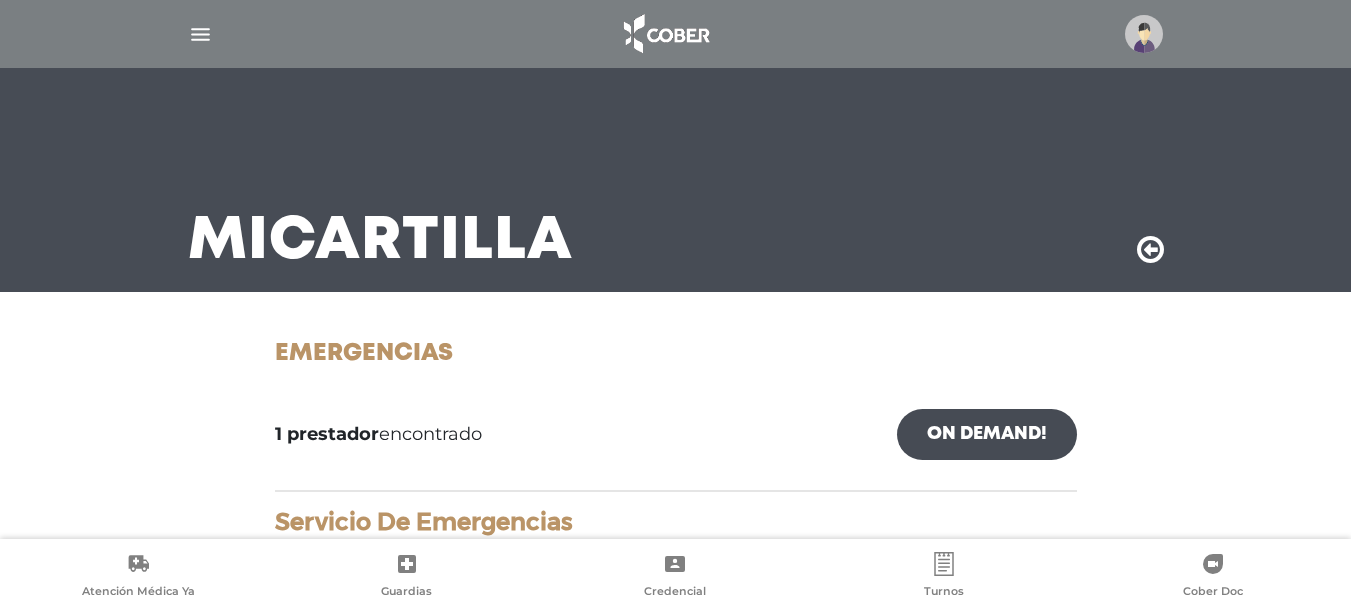 scroll, scrollTop: 0, scrollLeft: 0, axis: both 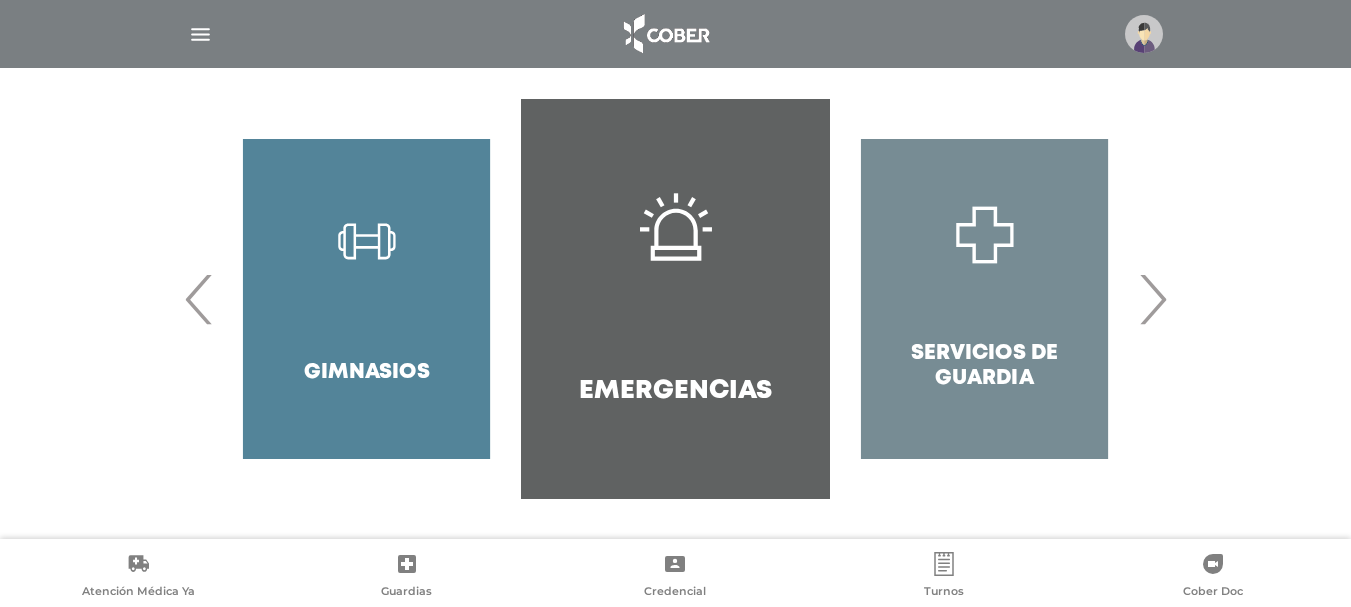 click on "›" at bounding box center [1152, 299] 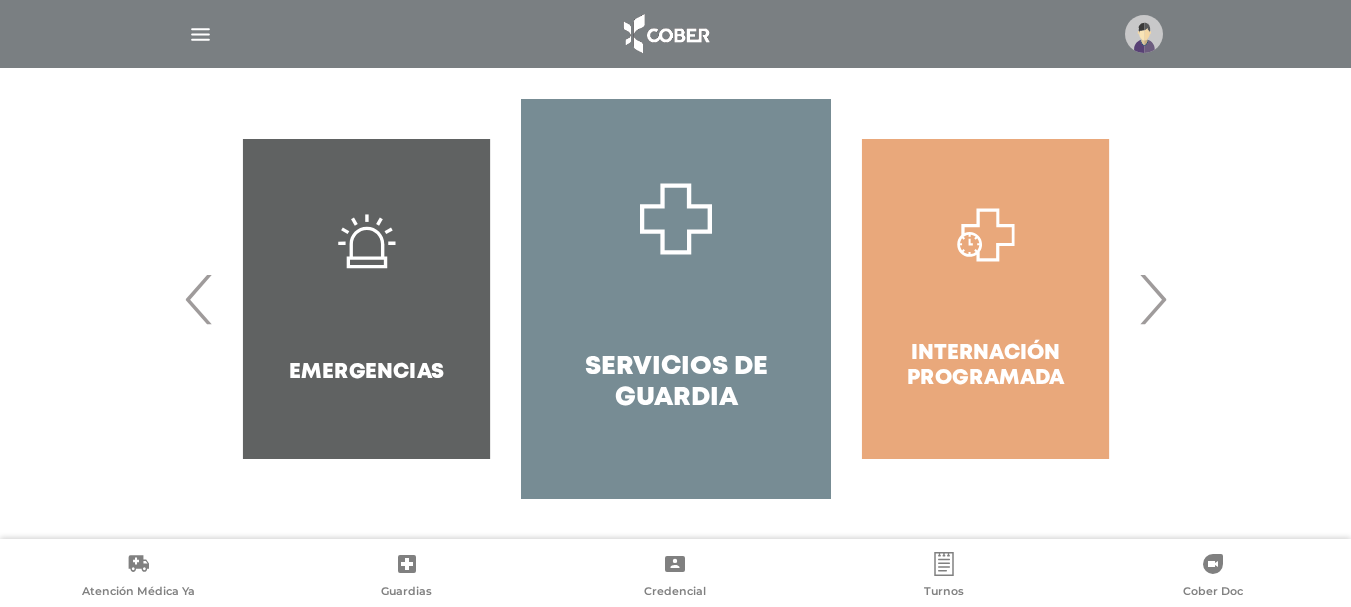 click on "Servicios de Guardia" at bounding box center (675, 299) 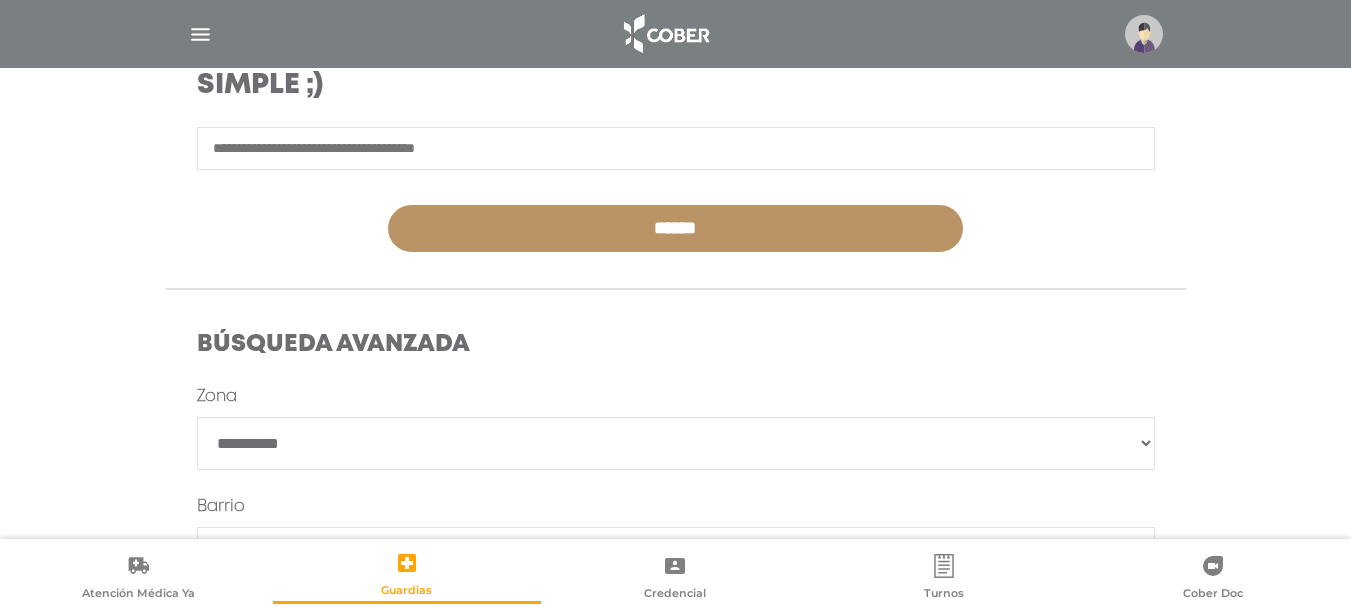 scroll, scrollTop: 300, scrollLeft: 0, axis: vertical 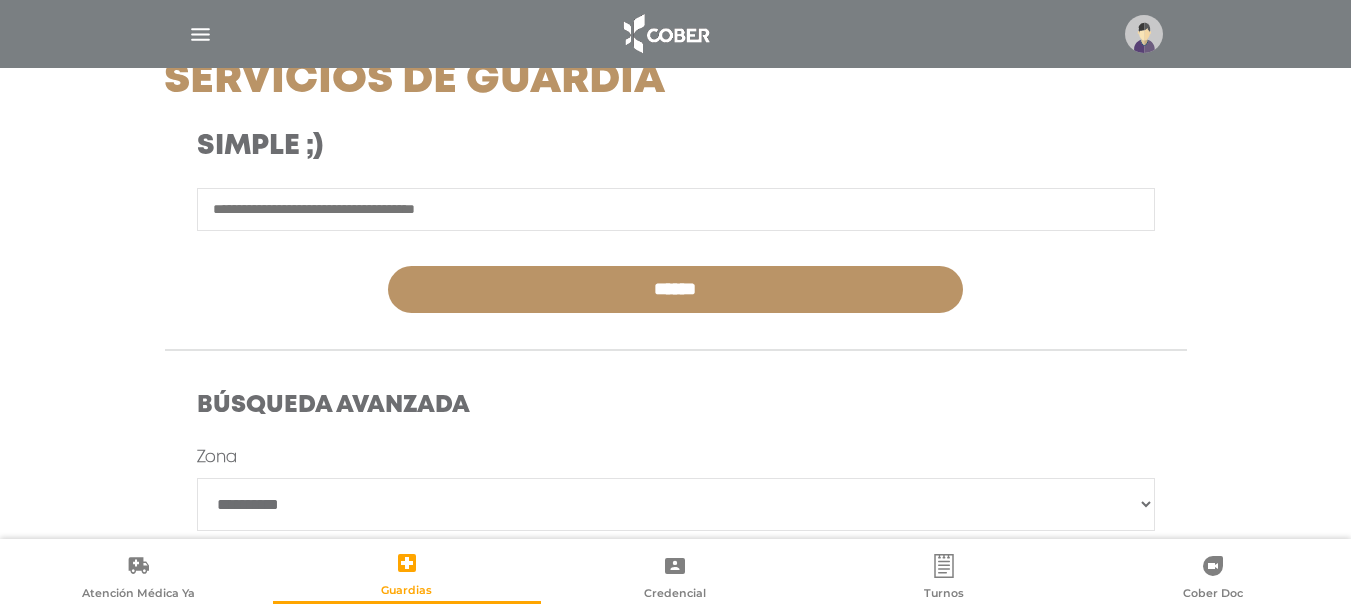 click at bounding box center [676, 209] 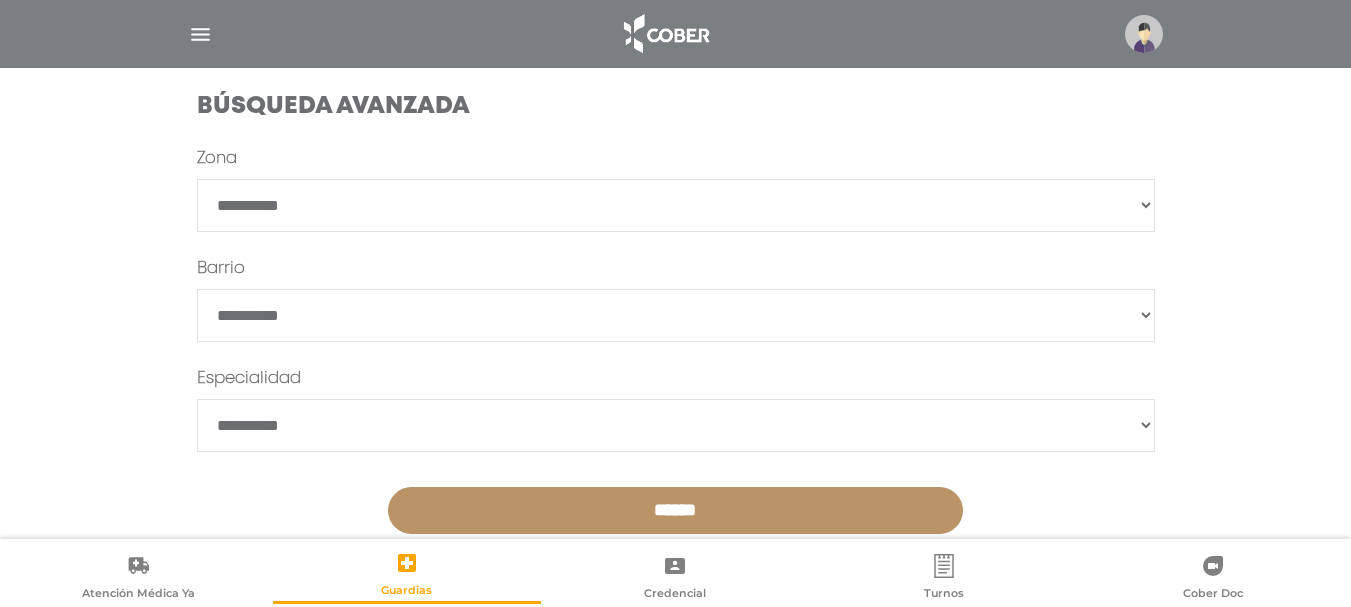 scroll, scrollTop: 600, scrollLeft: 0, axis: vertical 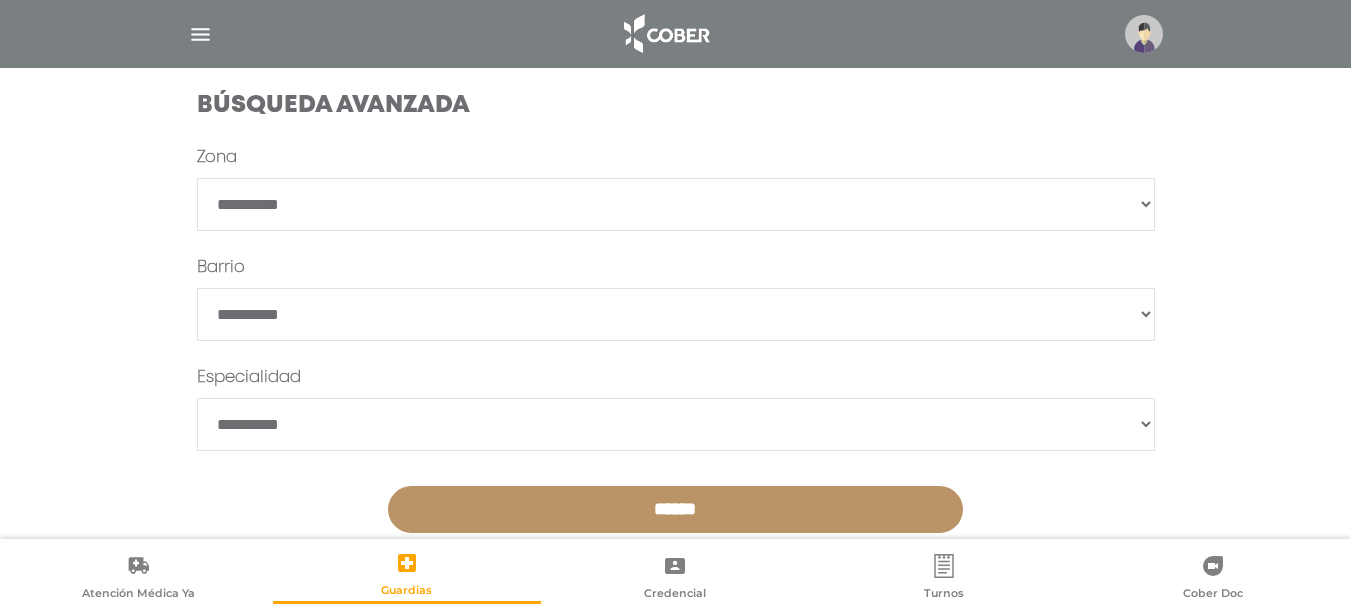 click on "**********" at bounding box center [676, 204] 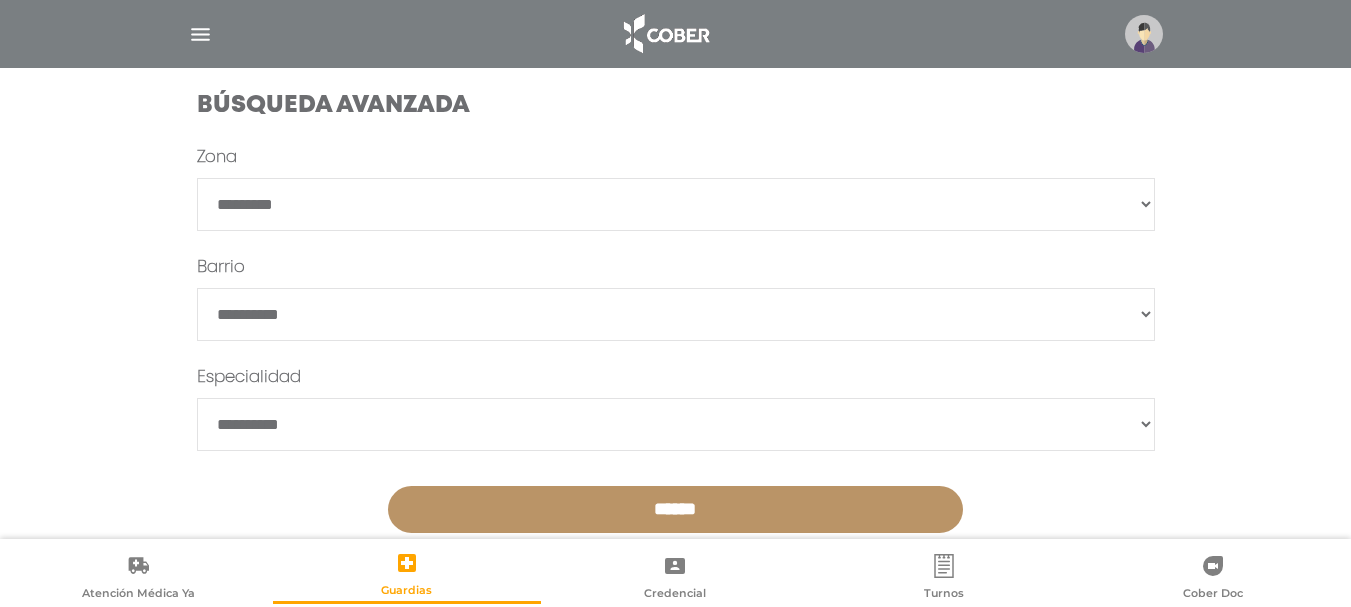 click on "**********" at bounding box center (676, 204) 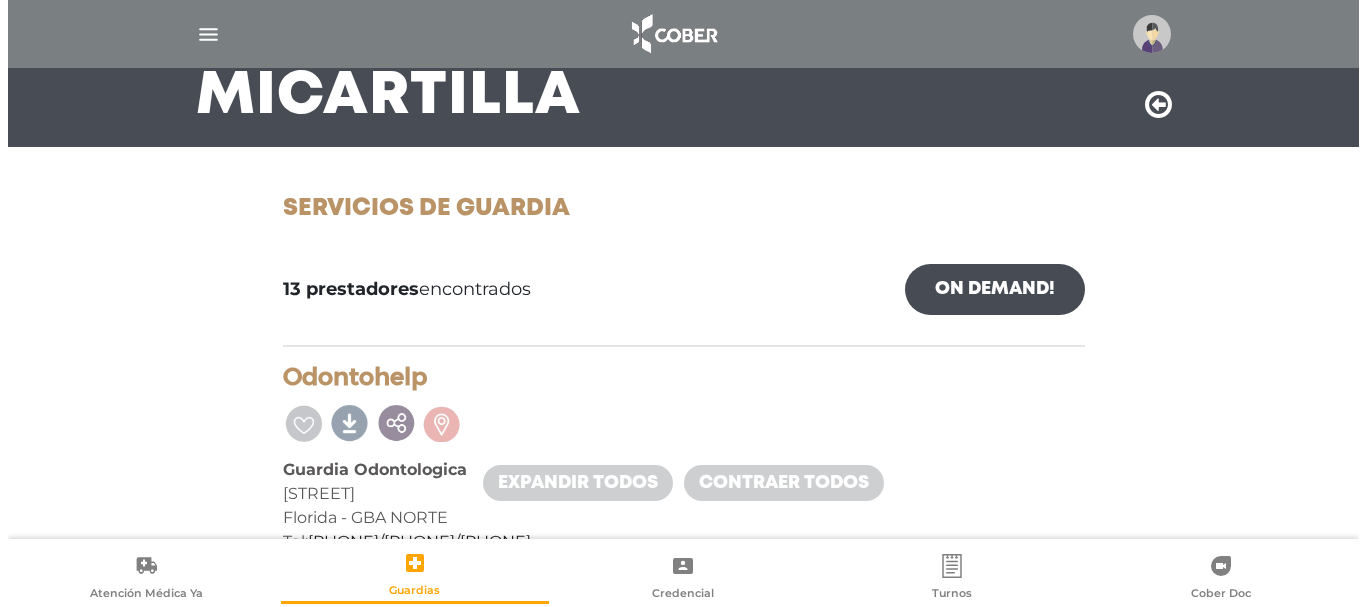 scroll, scrollTop: 148, scrollLeft: 0, axis: vertical 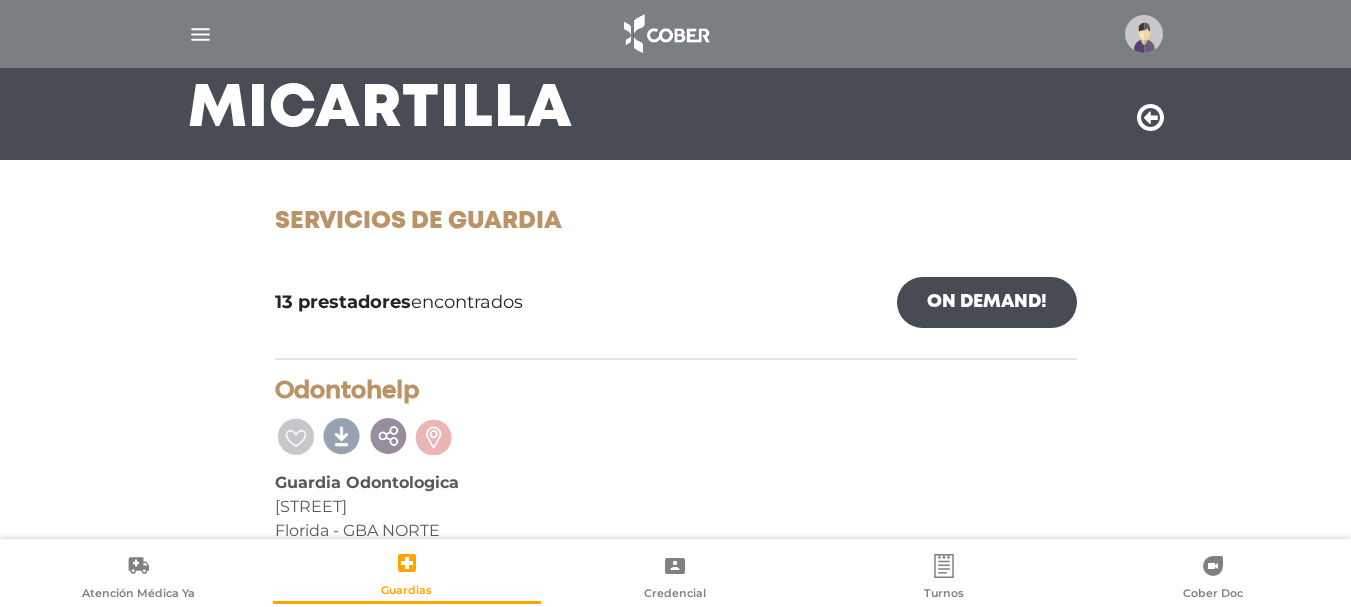 click at bounding box center (1144, 34) 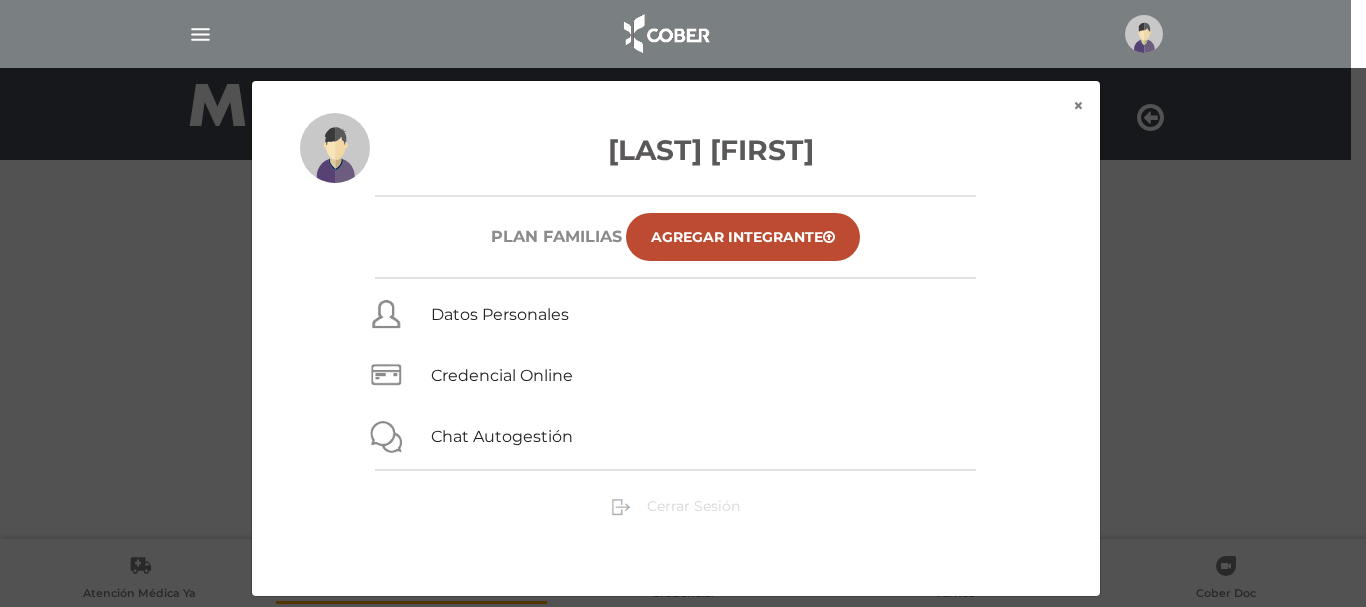 click on "Cerrar Sesión" at bounding box center [693, 506] 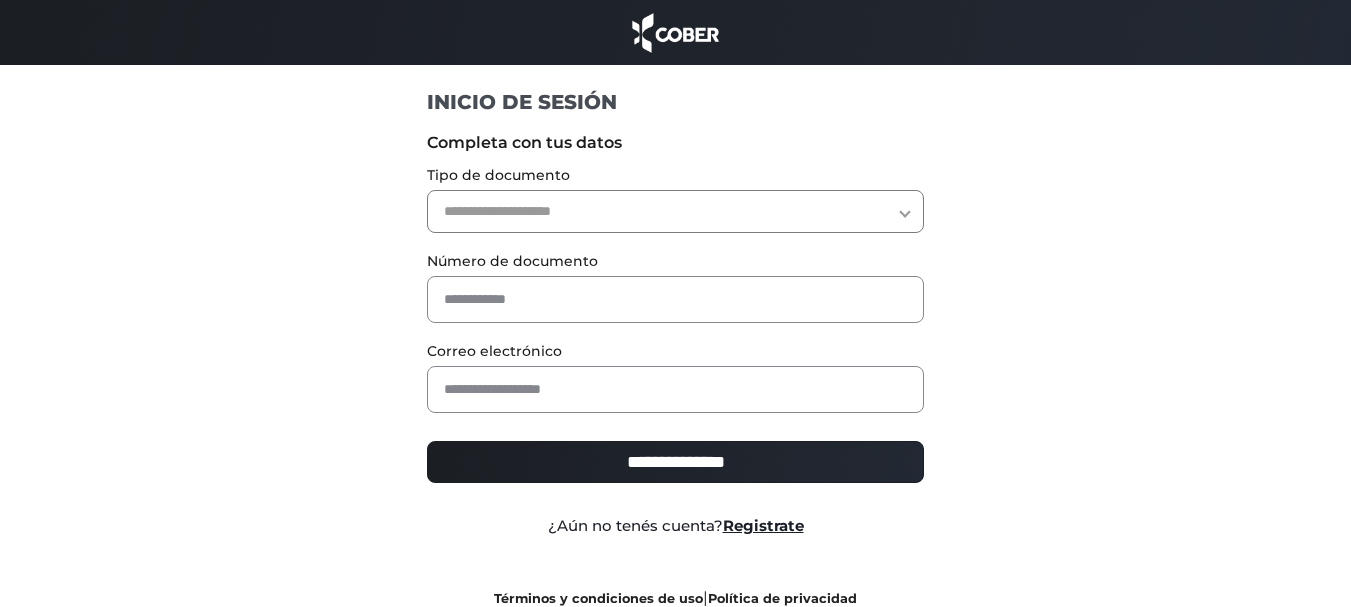 scroll, scrollTop: 0, scrollLeft: 0, axis: both 